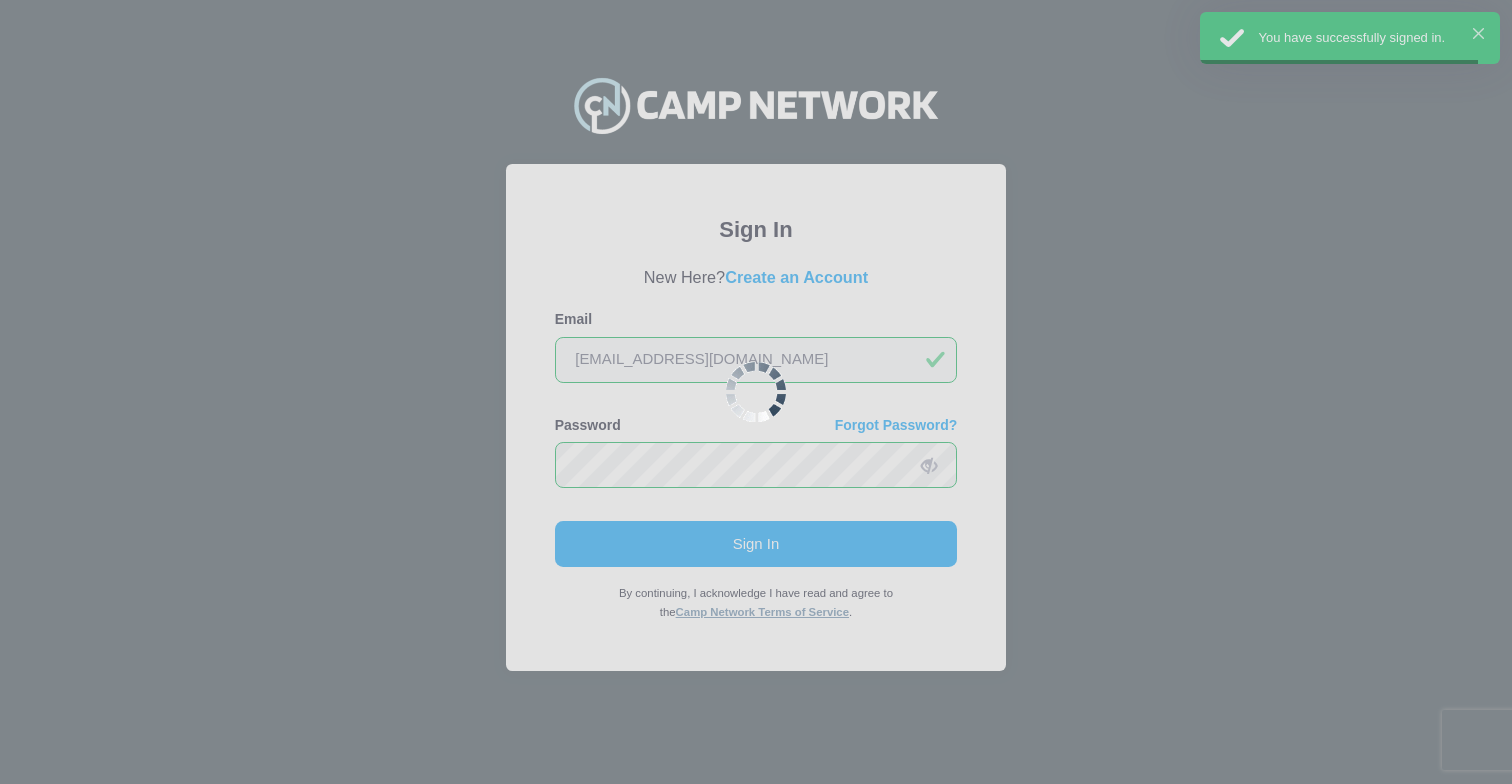 scroll, scrollTop: 0, scrollLeft: 0, axis: both 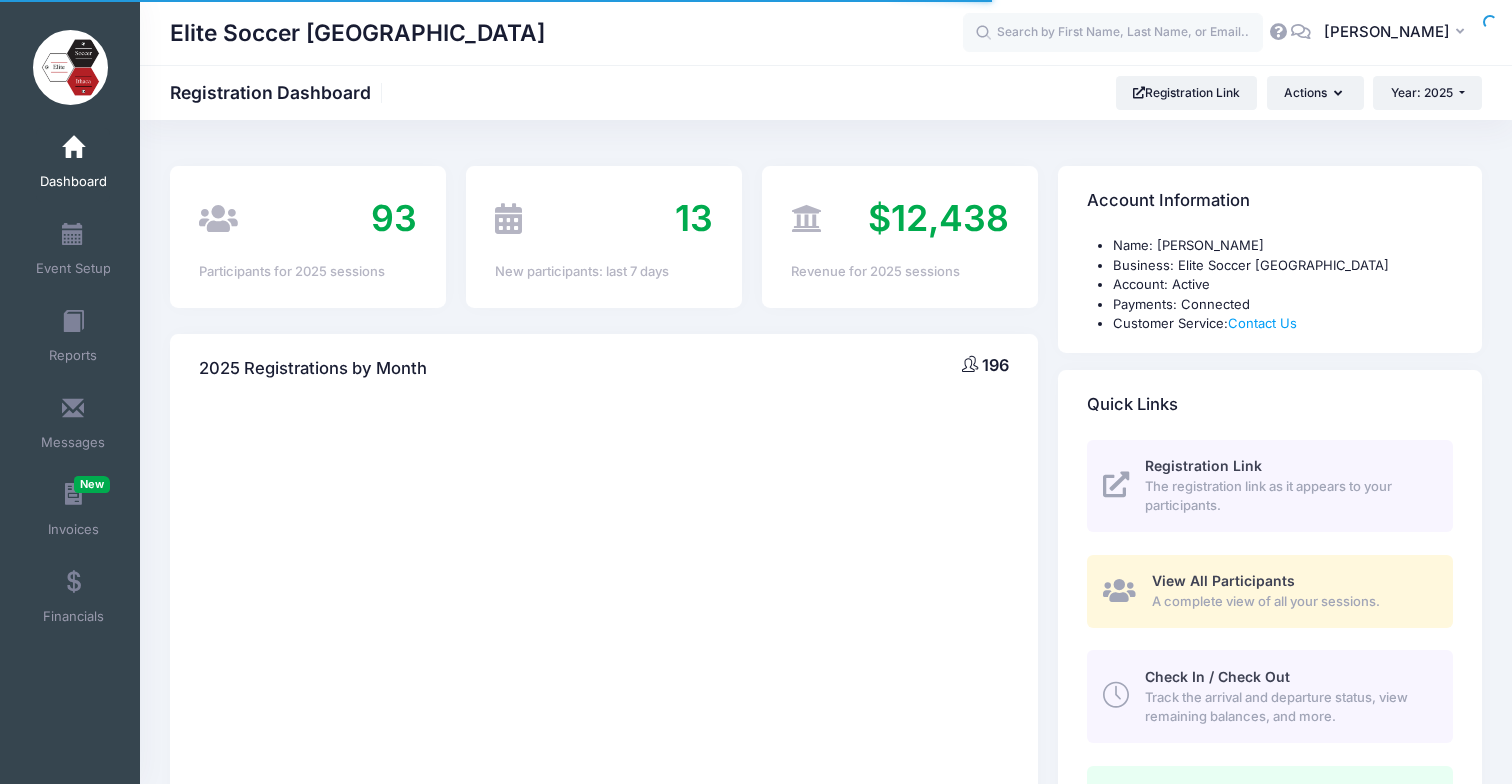 select 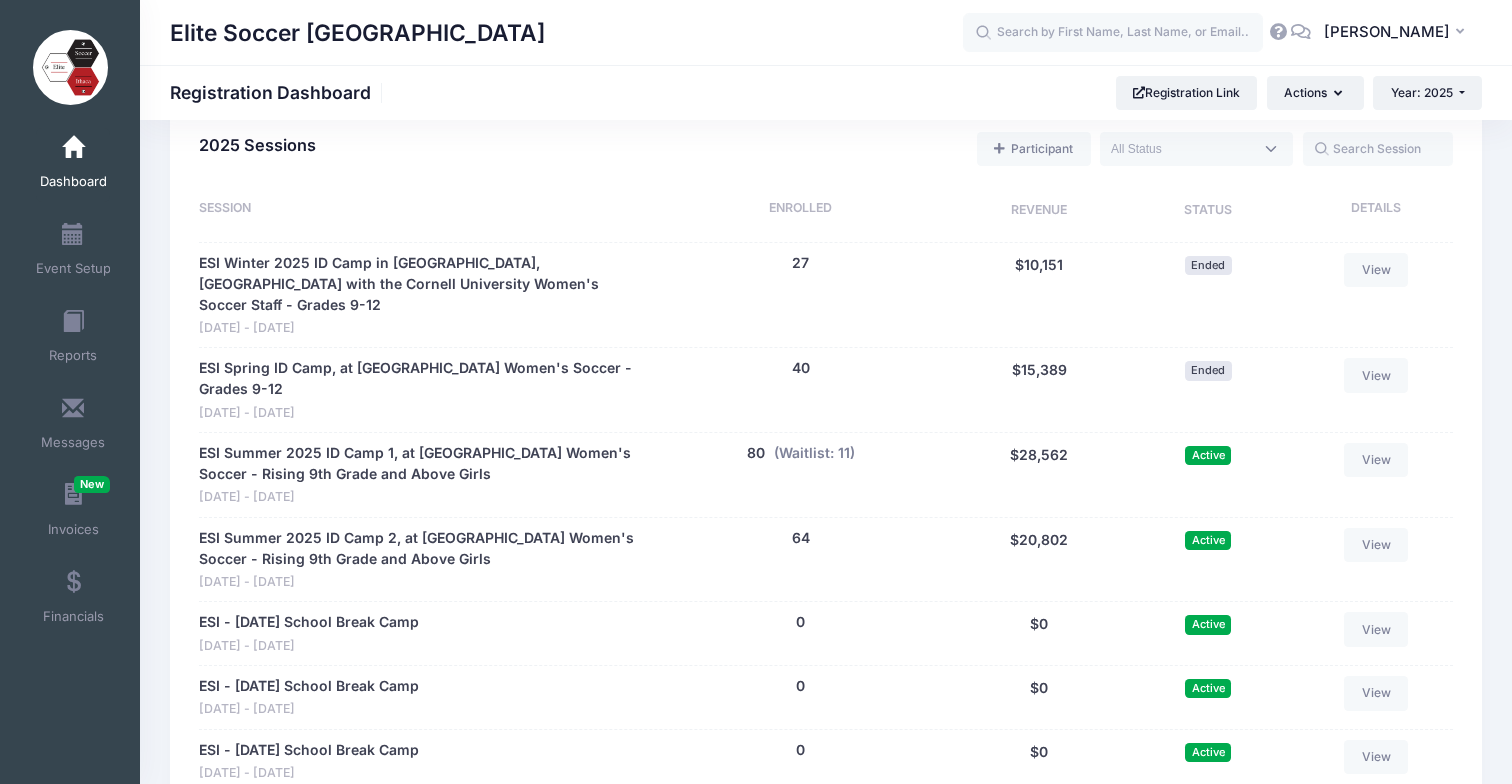 scroll, scrollTop: 905, scrollLeft: 0, axis: vertical 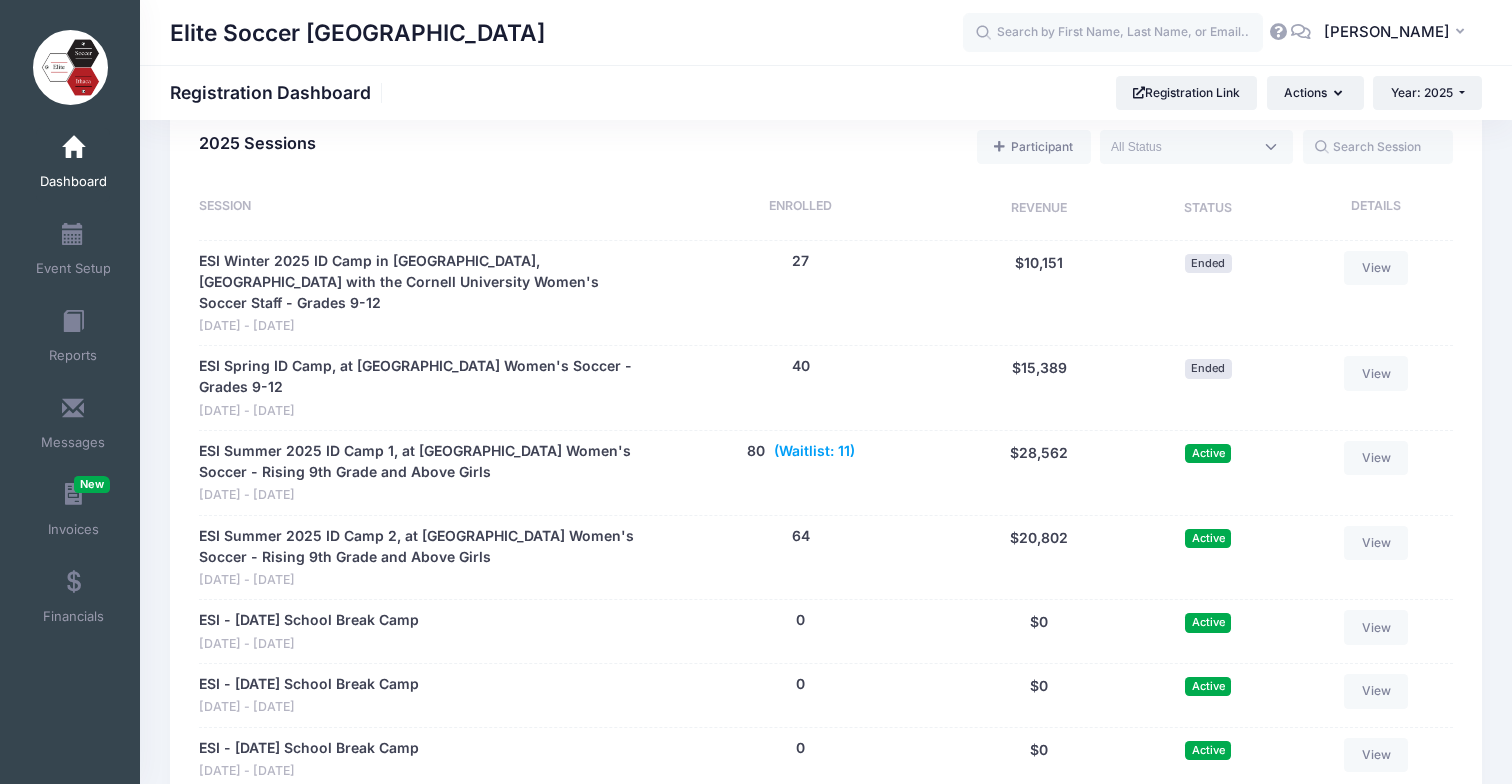 click on "(Waitlist: 11)" at bounding box center (814, 451) 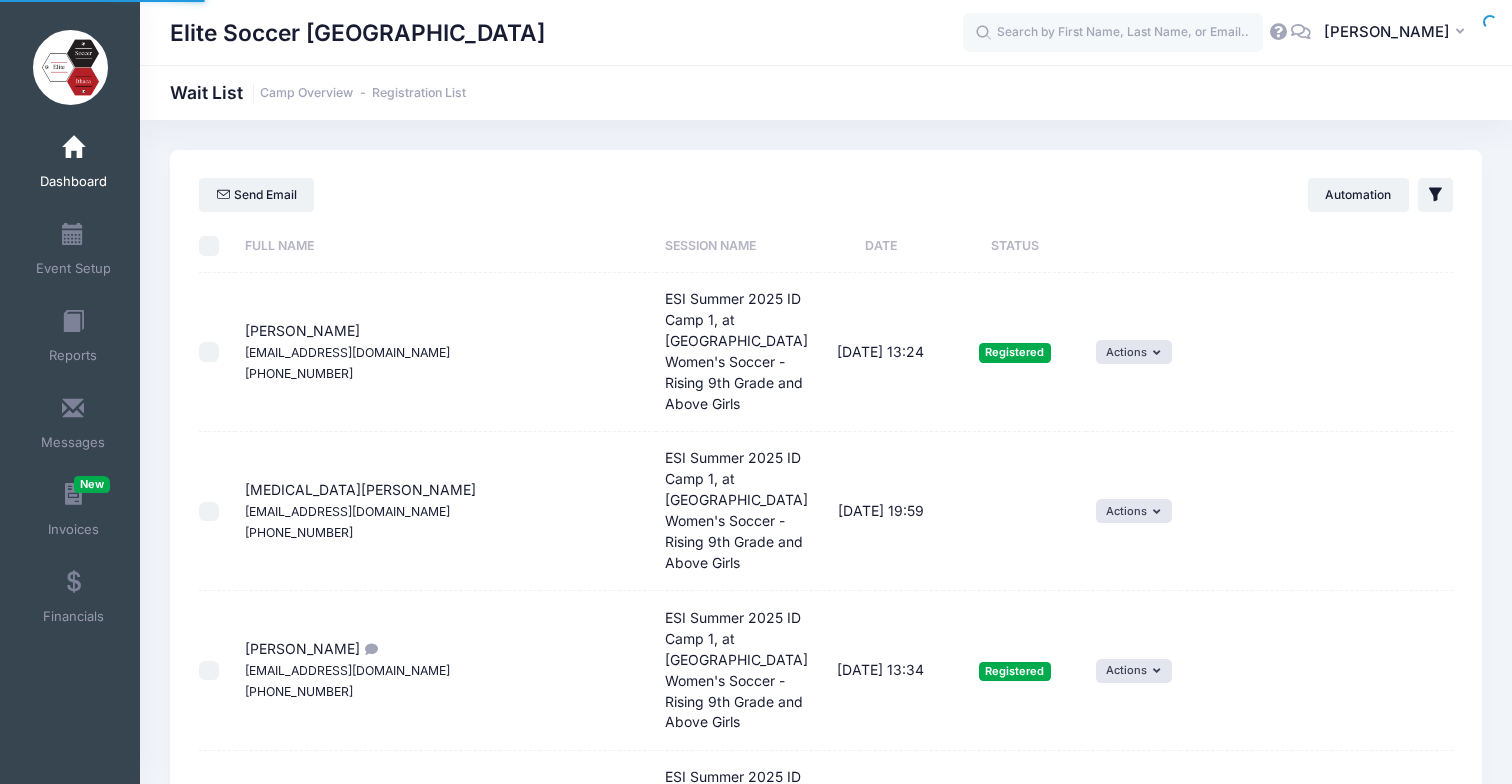 scroll, scrollTop: 0, scrollLeft: 0, axis: both 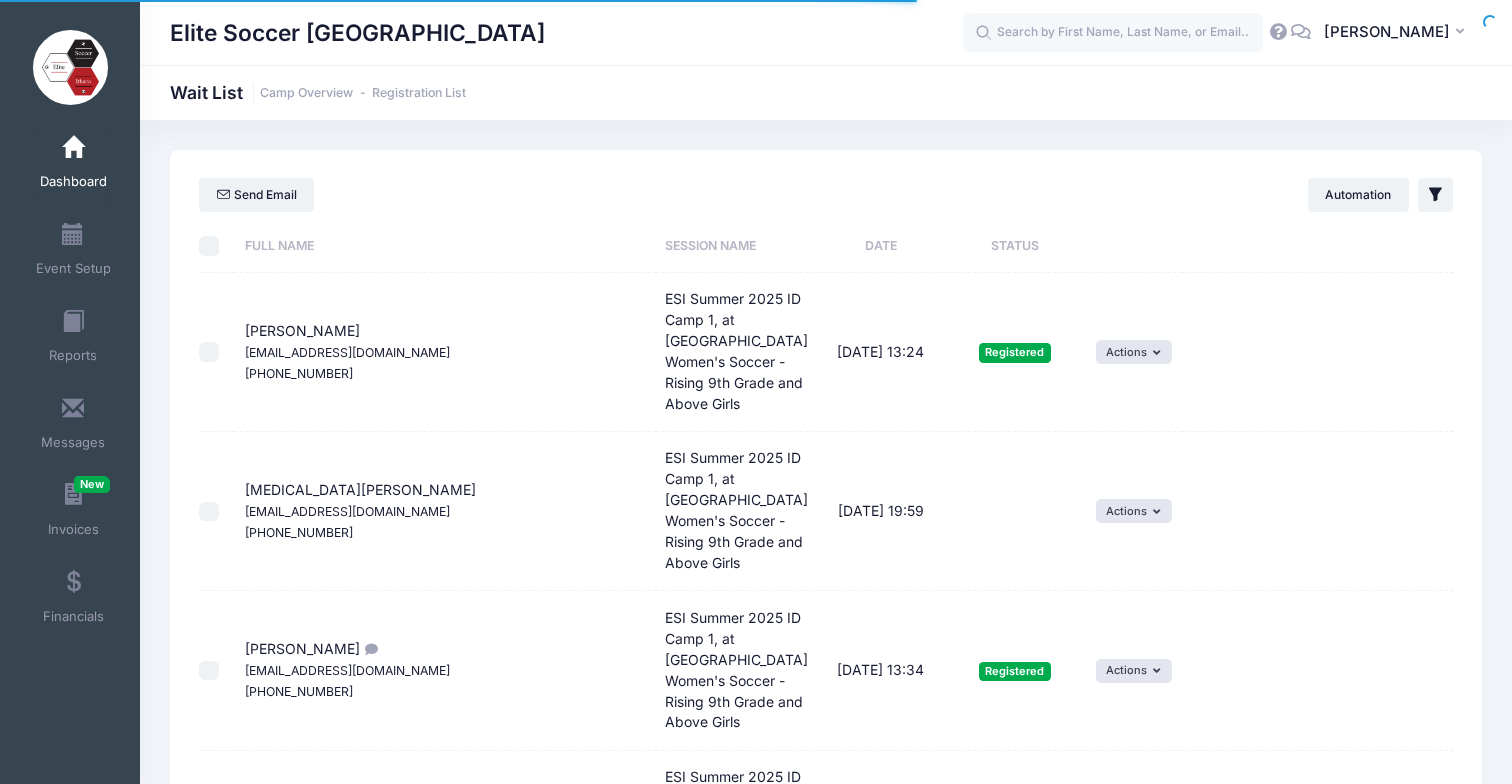 select on "50" 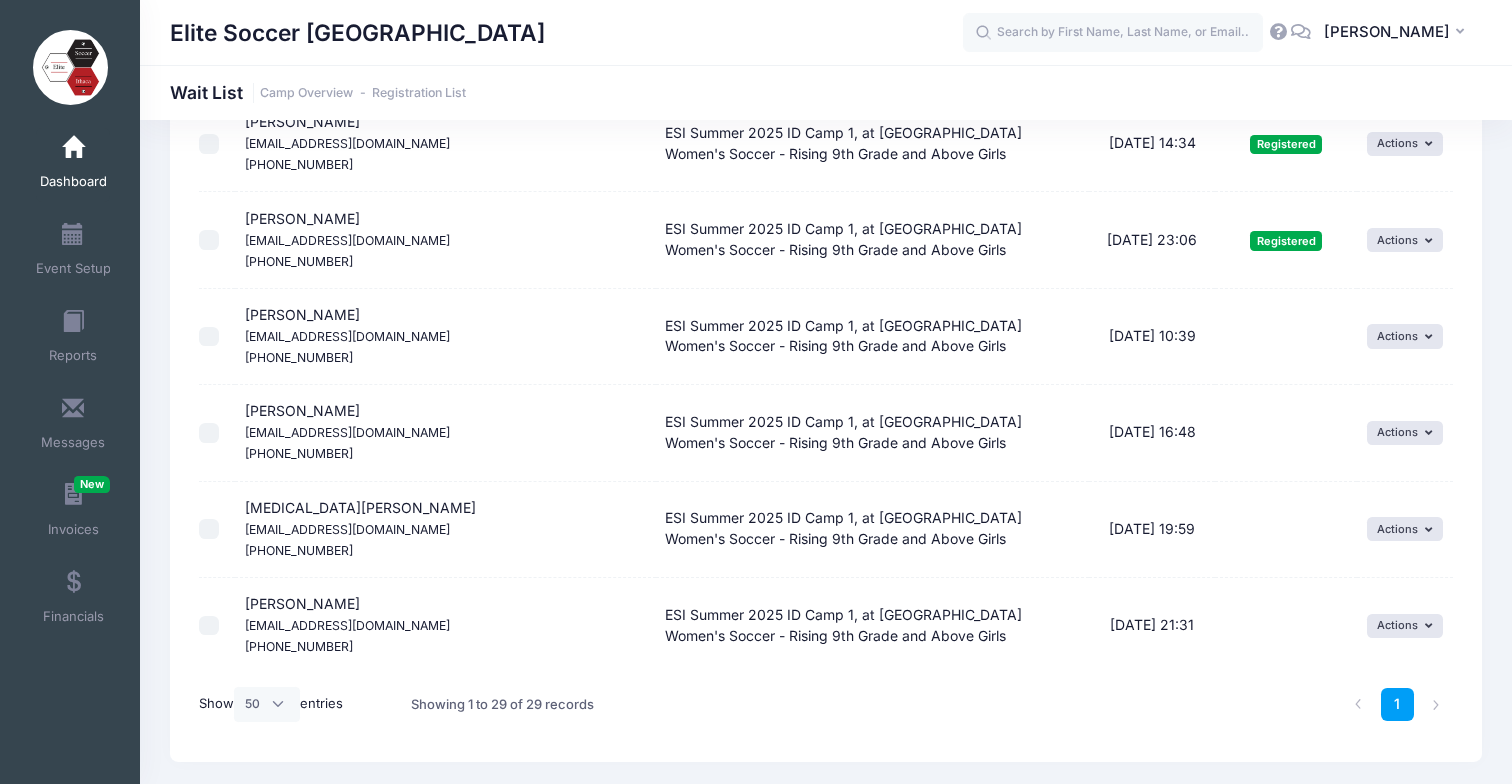 scroll, scrollTop: 2431, scrollLeft: 0, axis: vertical 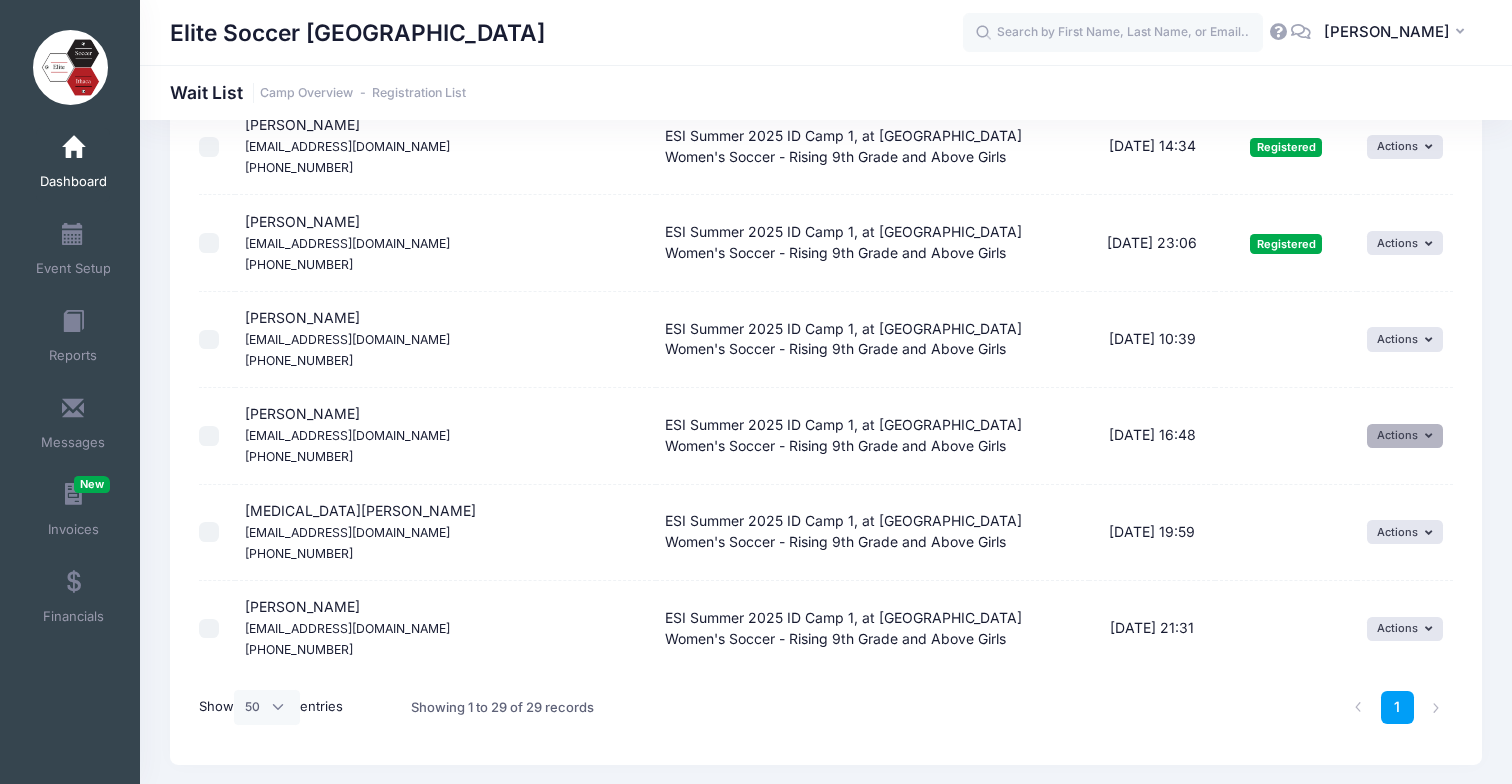 click on "Actions" at bounding box center [1405, 436] 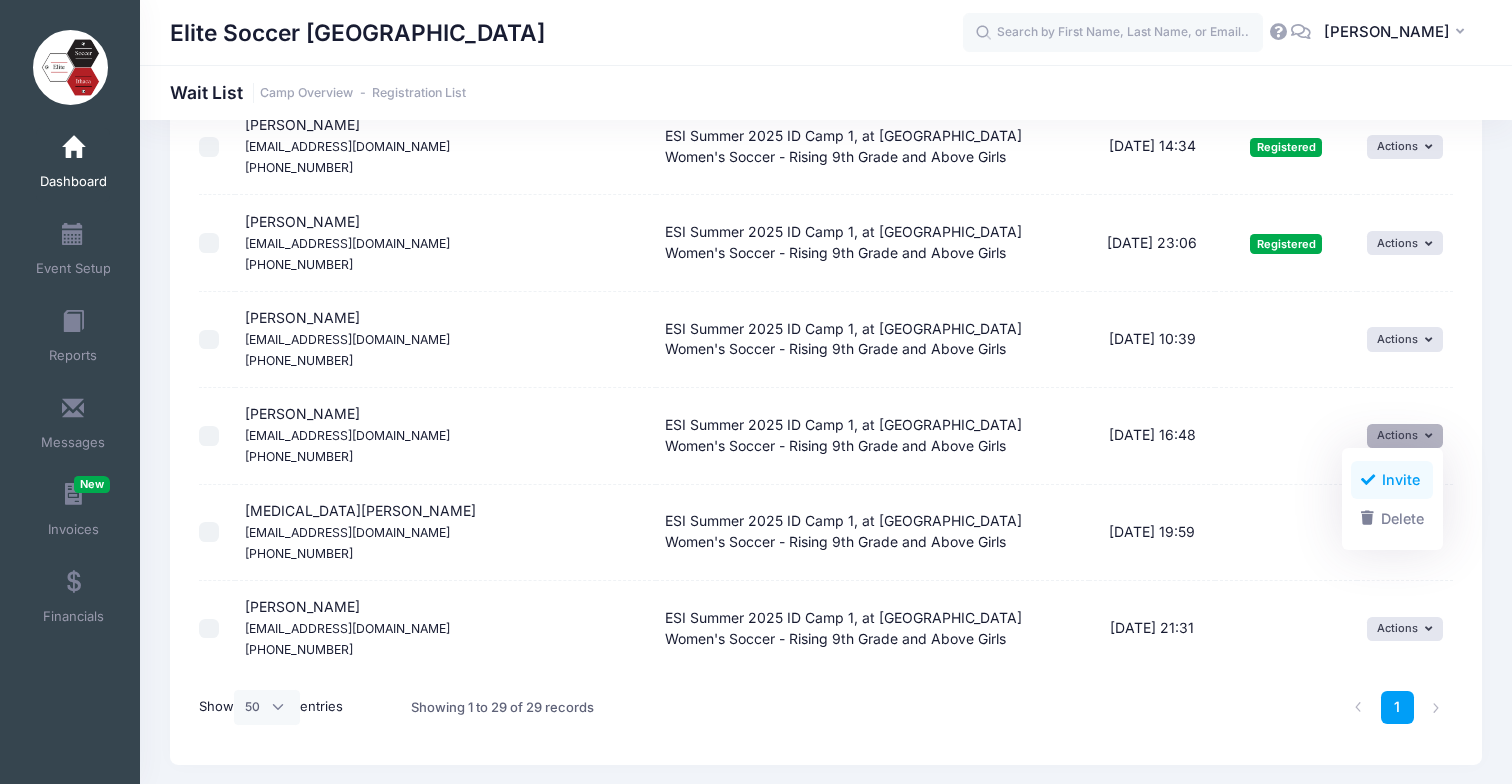 click on "Invite" at bounding box center [1392, 480] 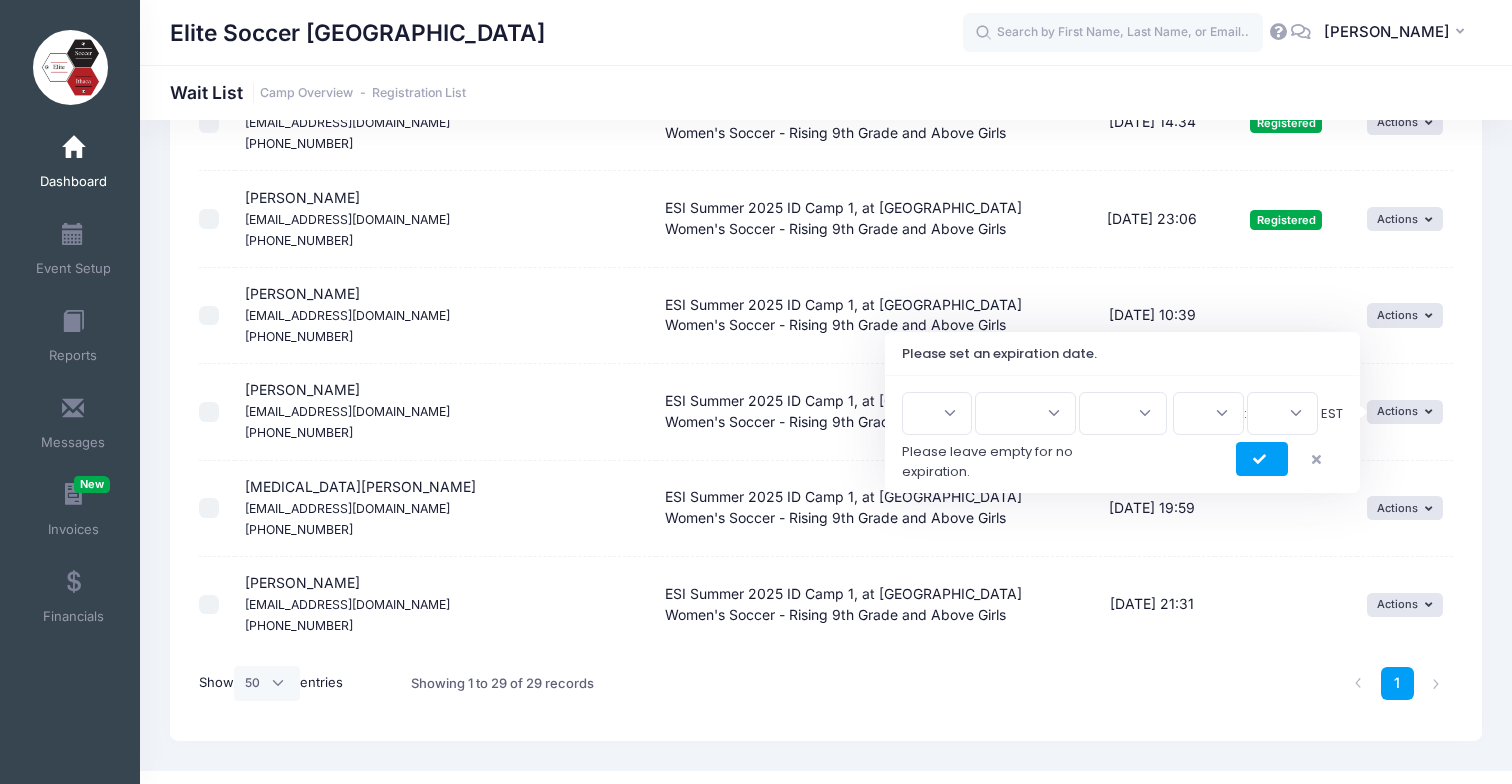 click on "1 2 3 4 5 6 7 8 9 10 11 12 13 14 15 16 17 18 19 20 21 22 23 24 25 26 27 28 29 30 31" at bounding box center [937, 413] 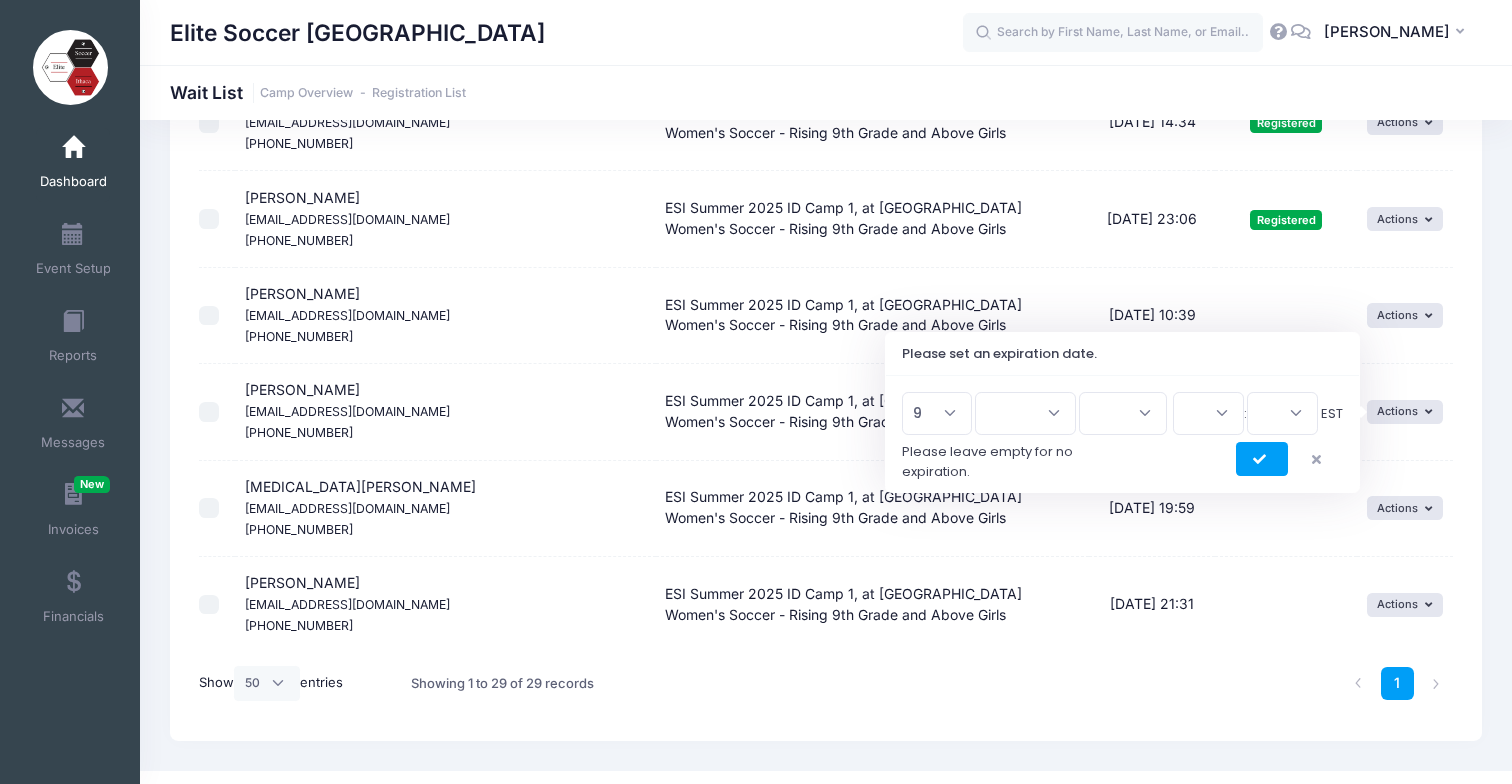 click on "1 2 3 4 5 6 7 8 9 10 11 12 13 14 15 16 17 18 19 20 21 22 23 24 25 26 27 28 29 30 31" at bounding box center [937, 413] 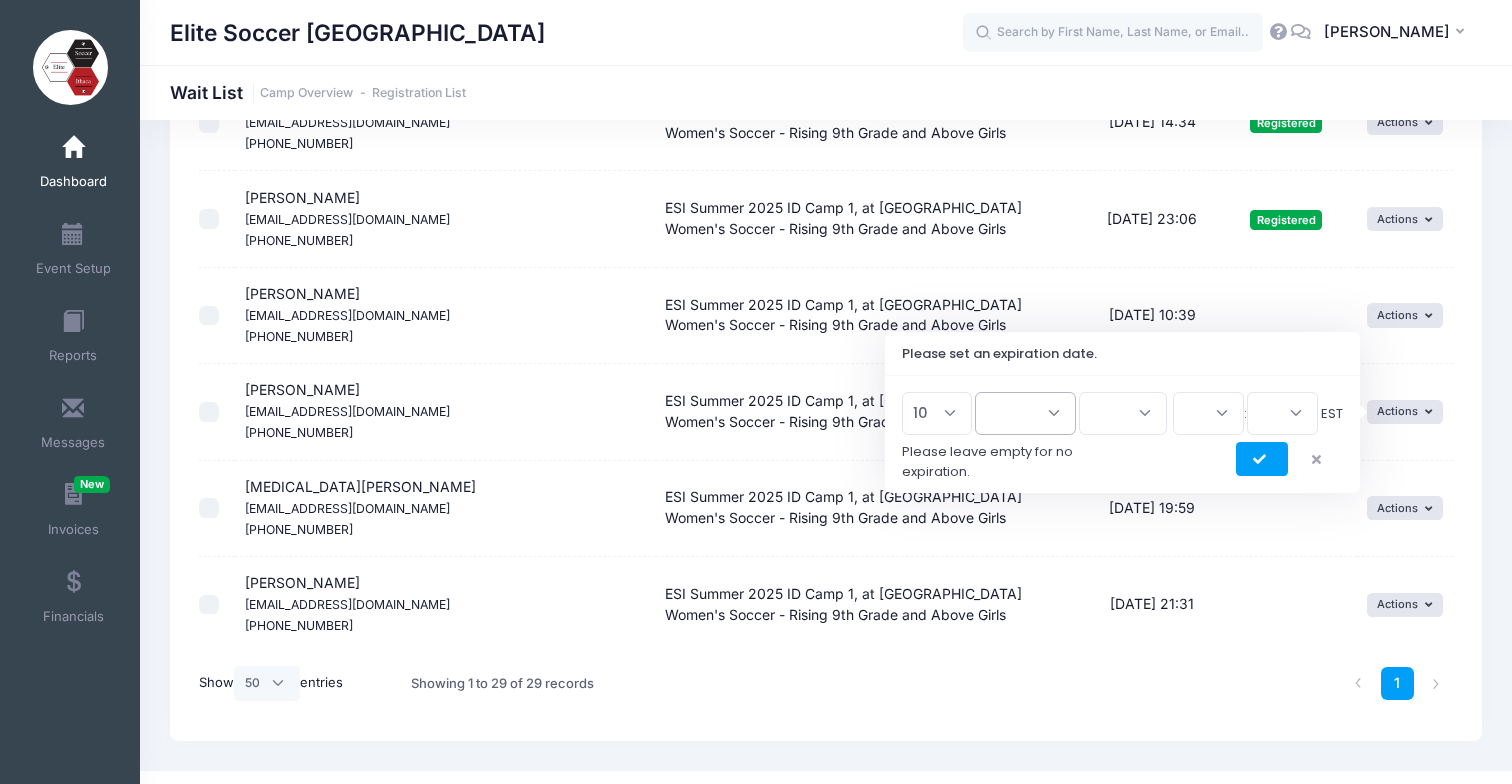 click on "Jan Feb Mar Apr May Jun [DATE] Aug Sep Oct Nov Dec" at bounding box center [1025, 413] 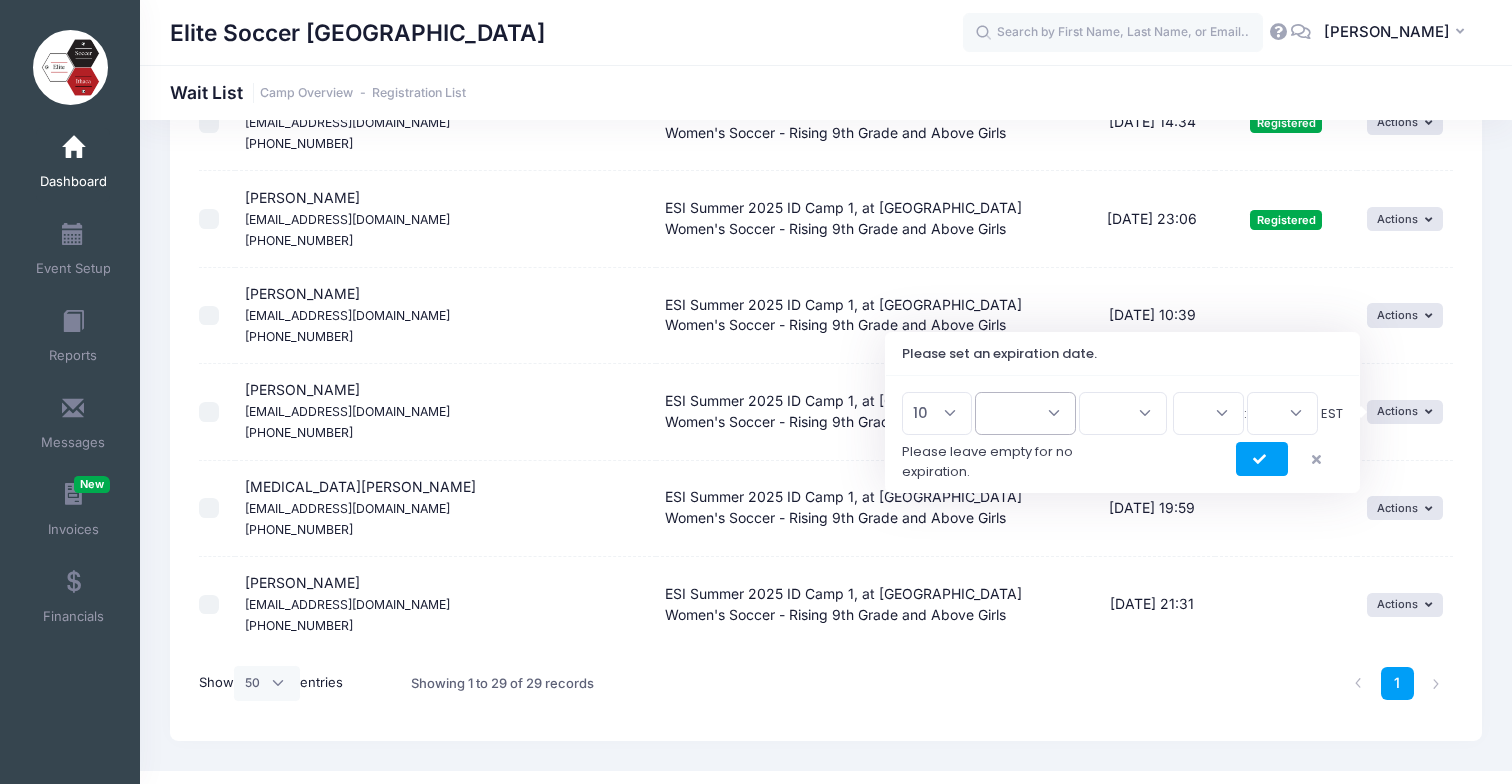 select on "6" 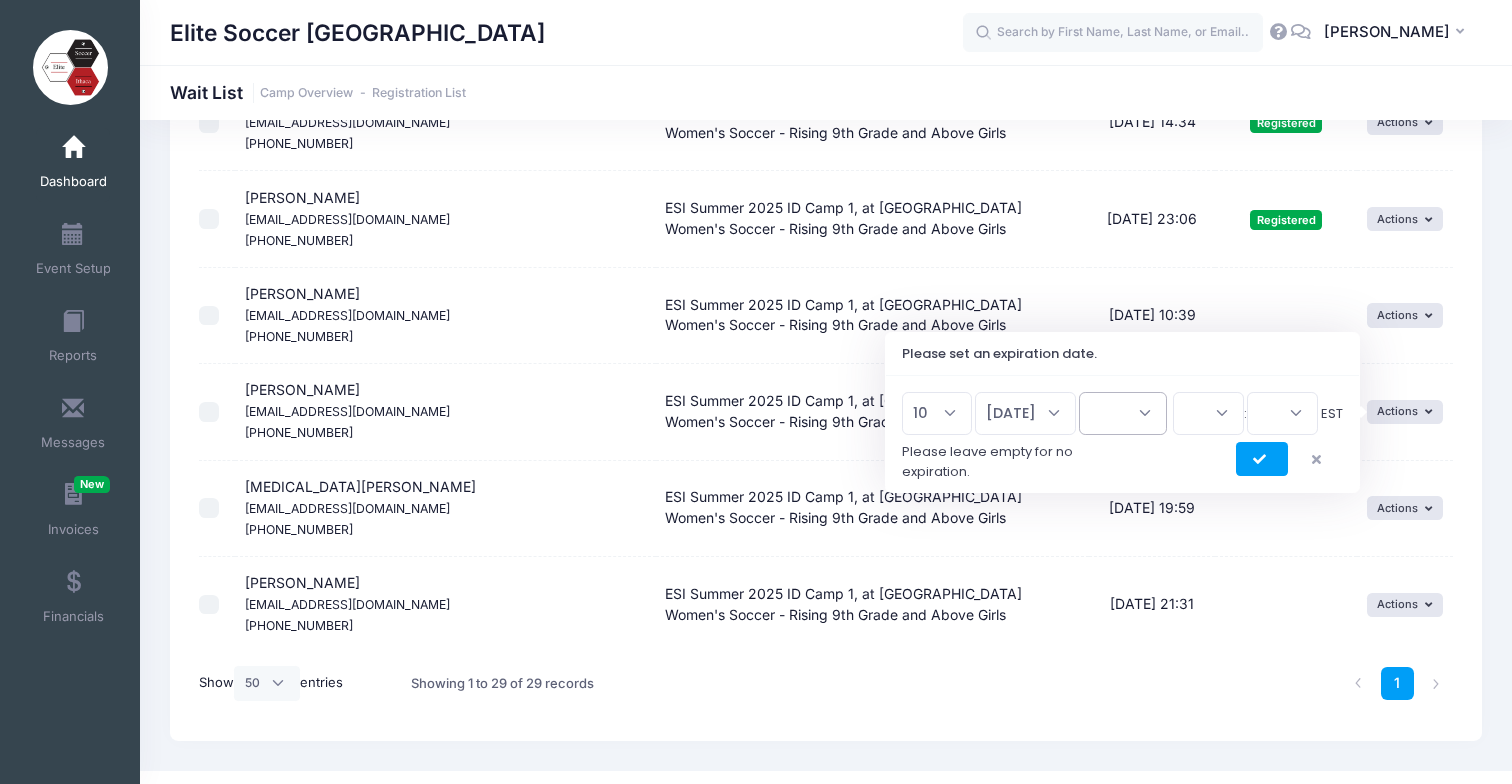 click on "2026 2025" at bounding box center (1123, 413) 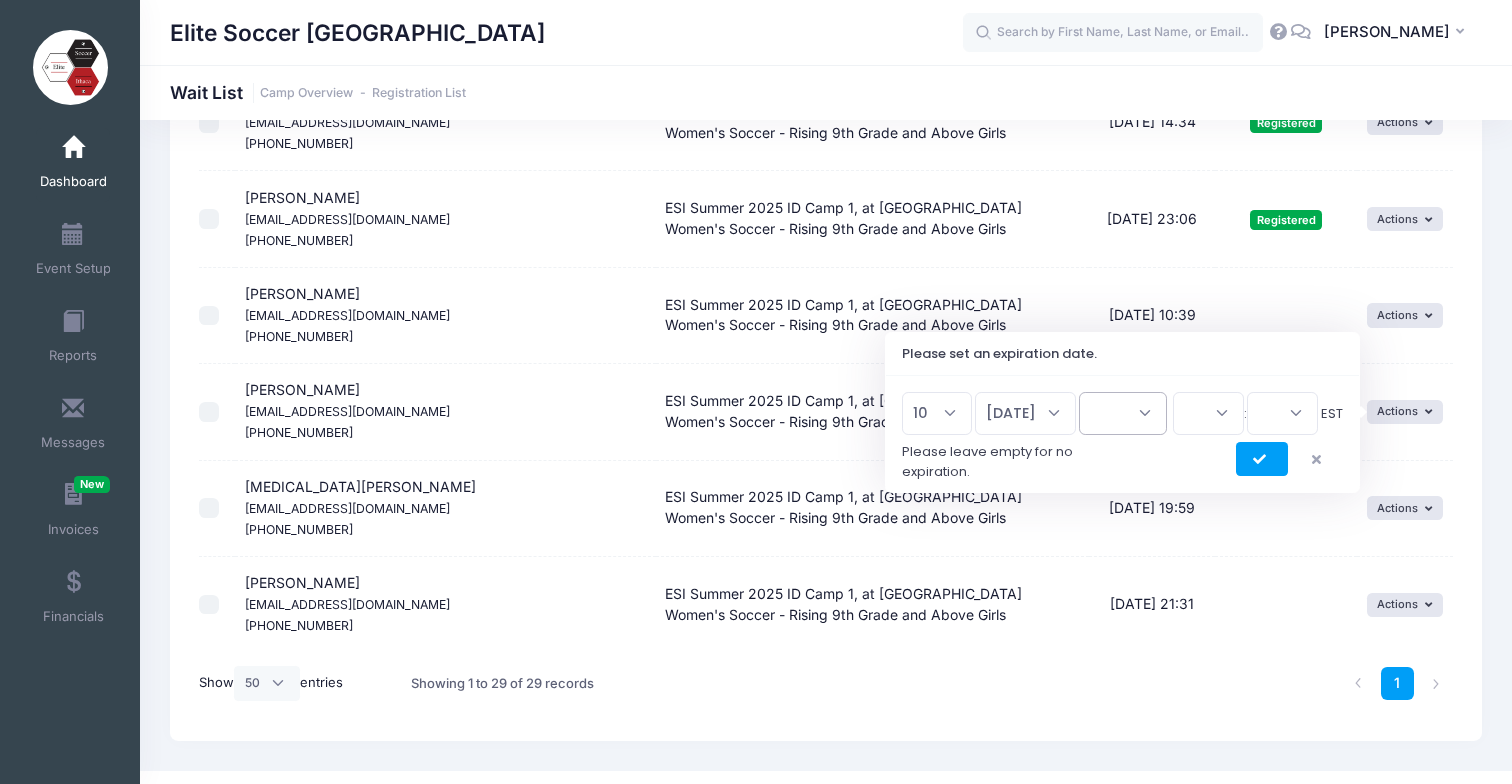 select on "2025" 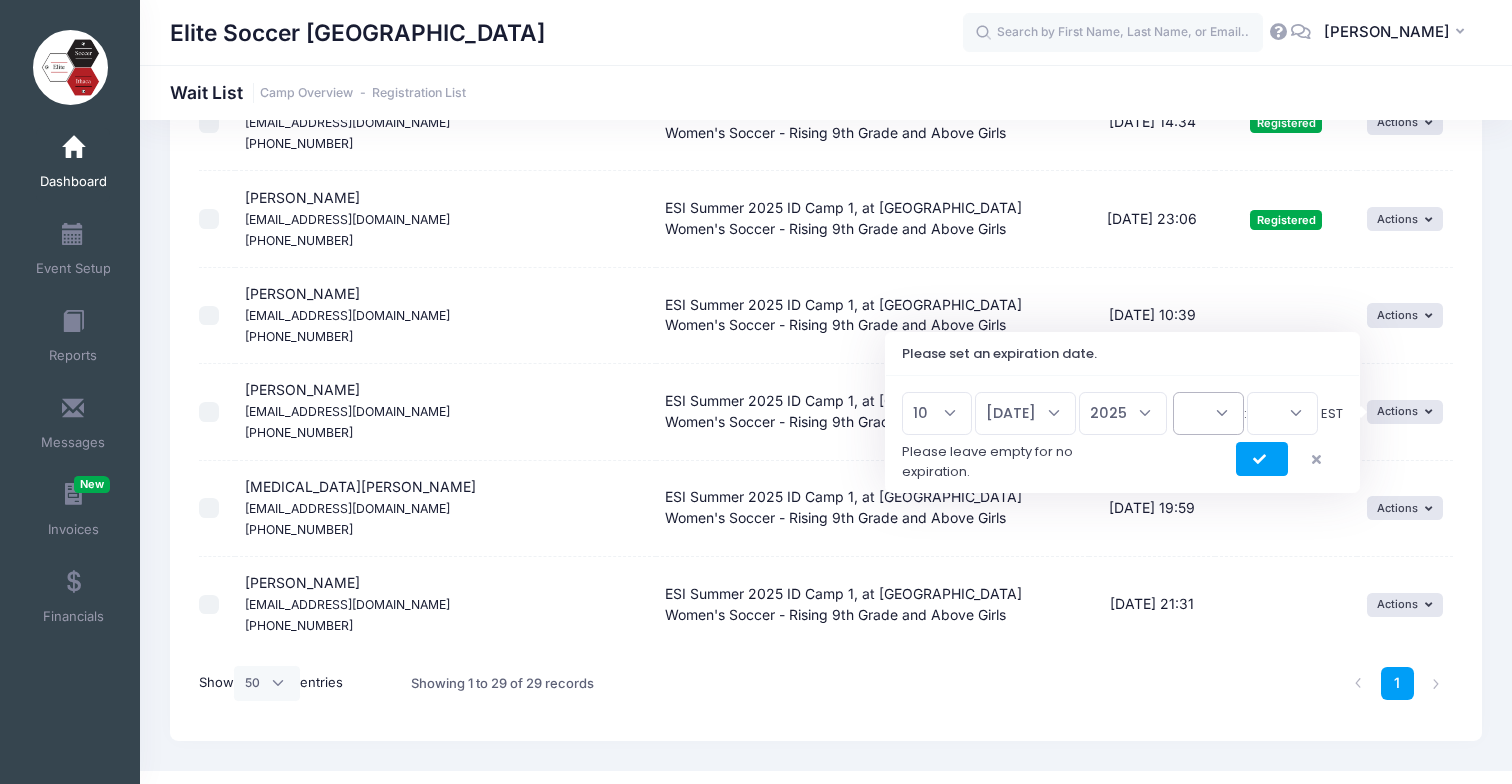 click on "00 01 02 03 04 05 06 07 08 09 10 11 12 13 14 15 16 17 18 19 20 21 22 23" at bounding box center (1208, 413) 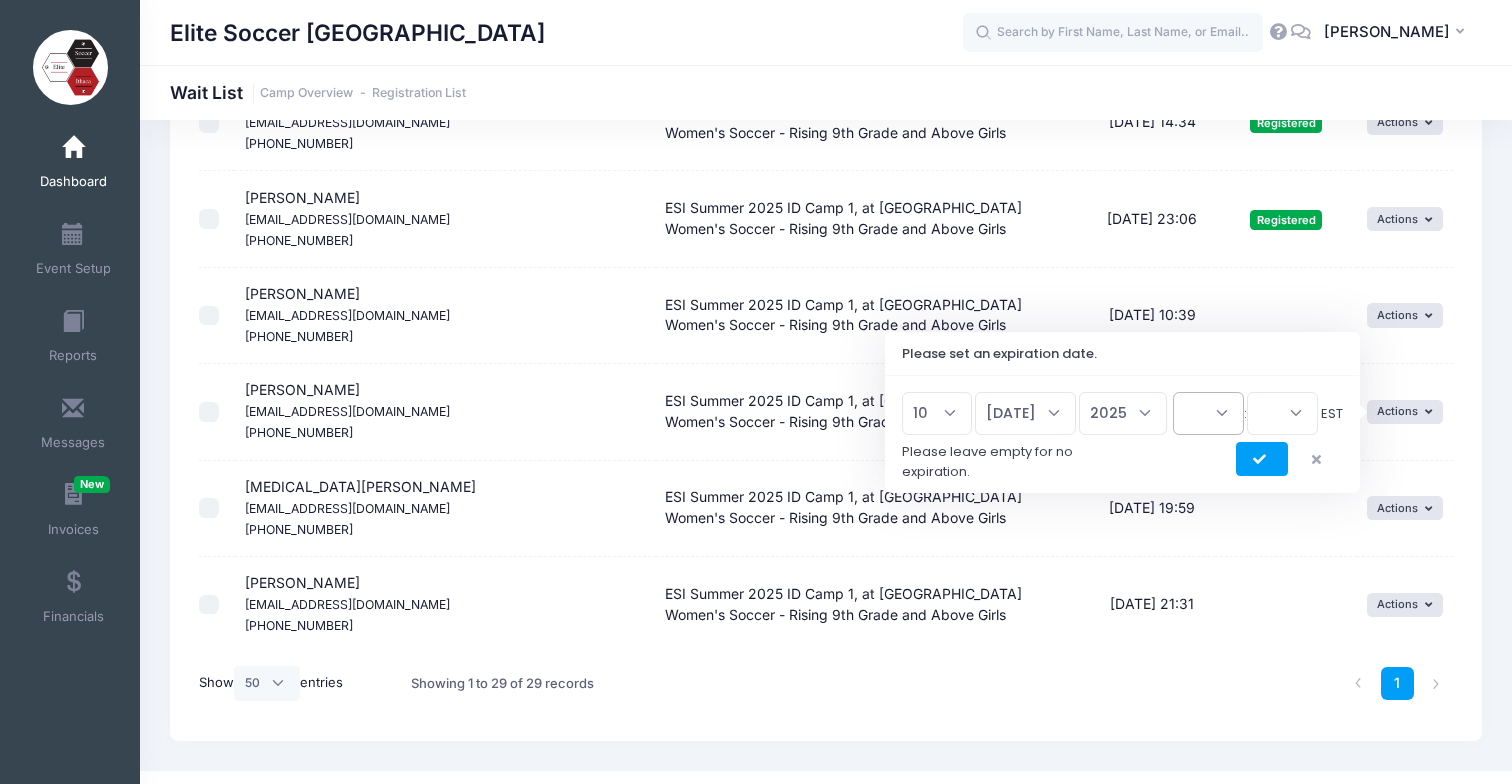 select on "12" 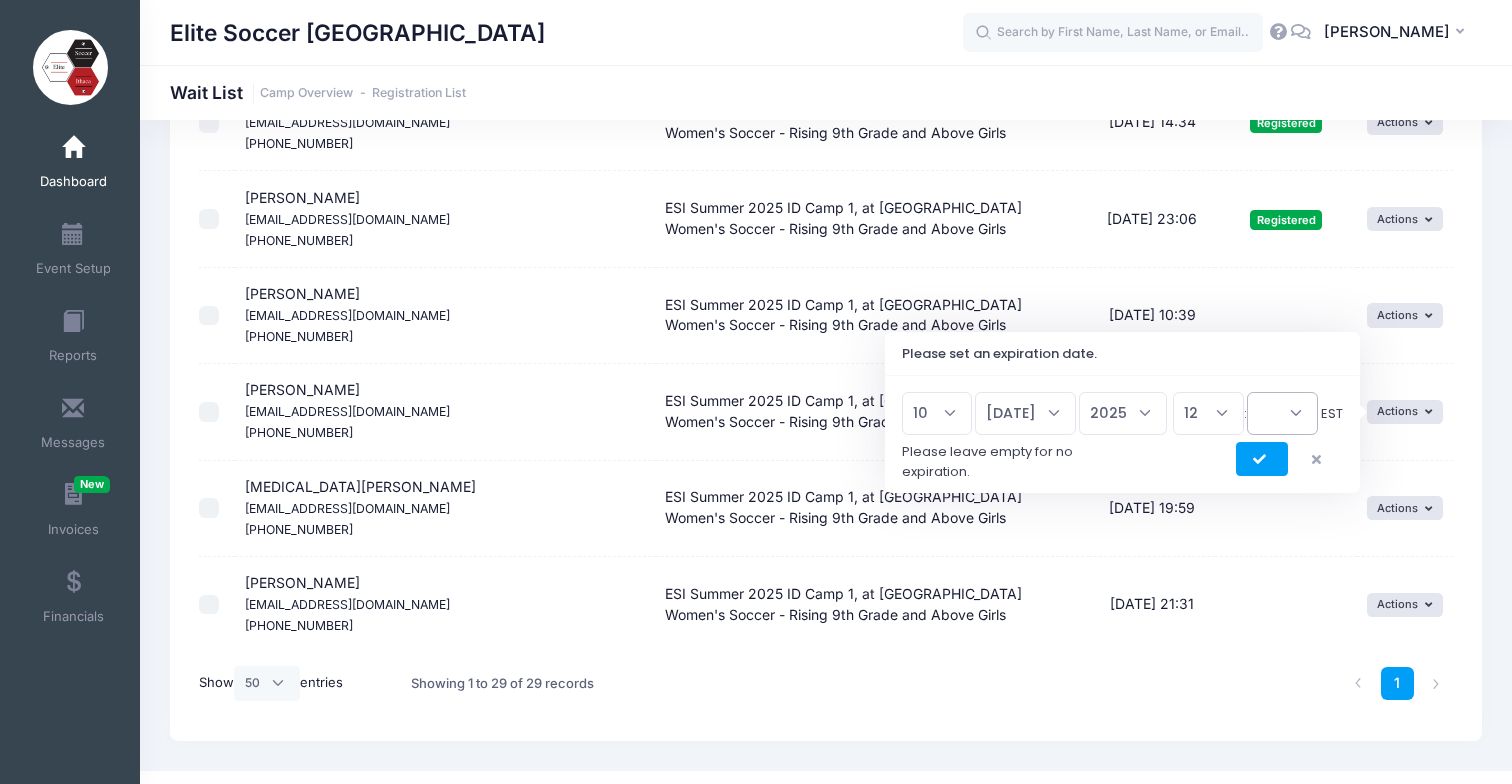 click on "00 15 30 45" at bounding box center [1282, 413] 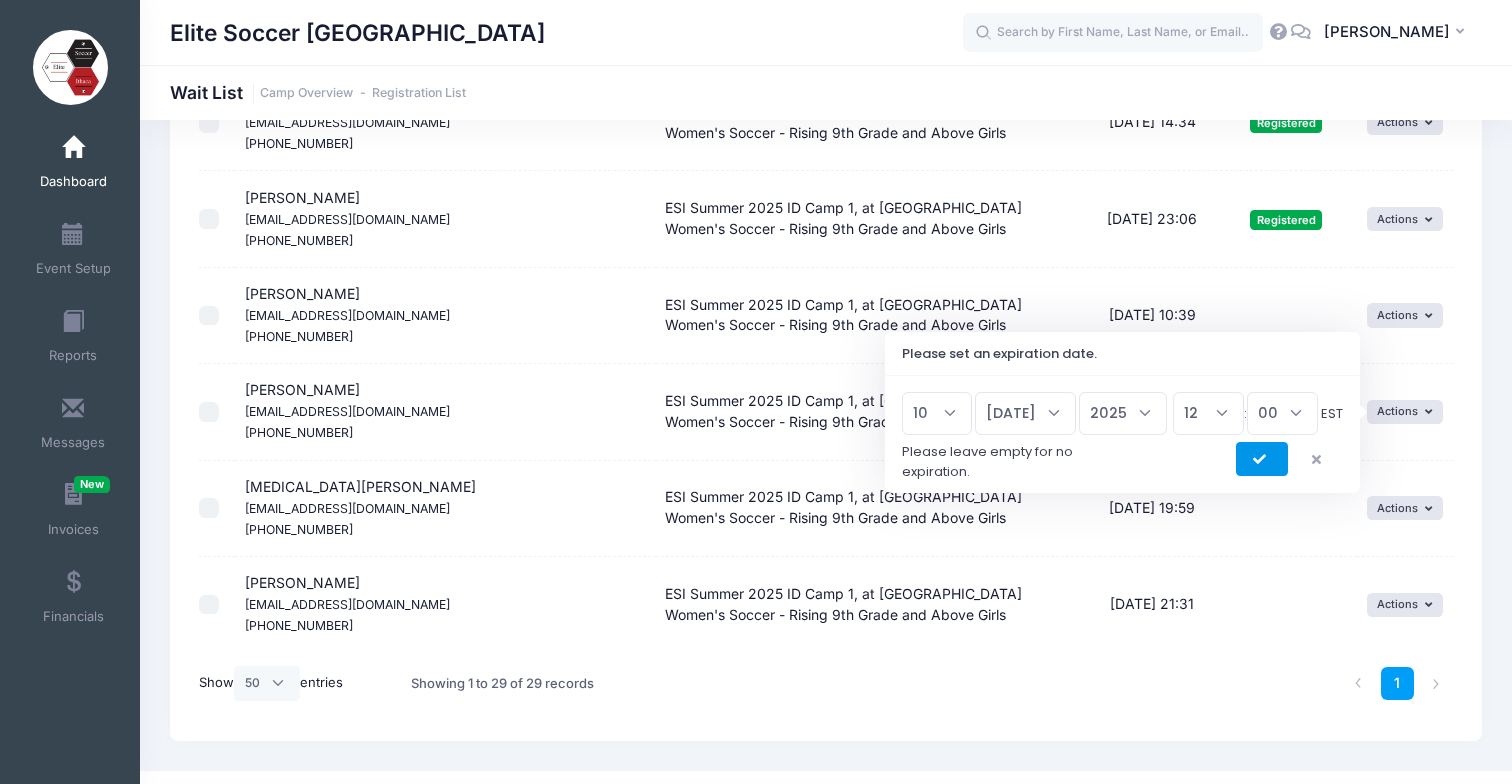 click at bounding box center (1262, 459) 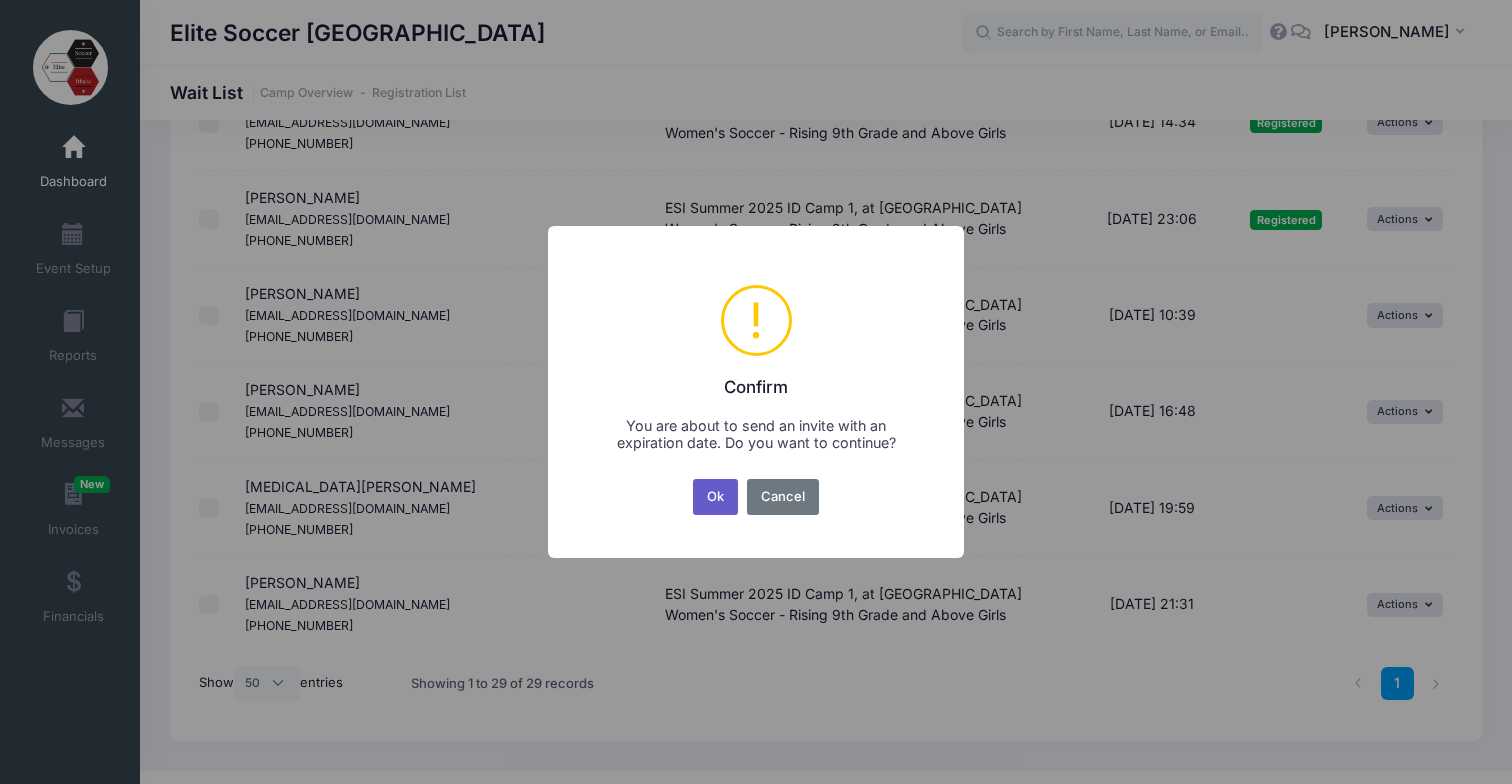 click on "Ok" at bounding box center (716, 497) 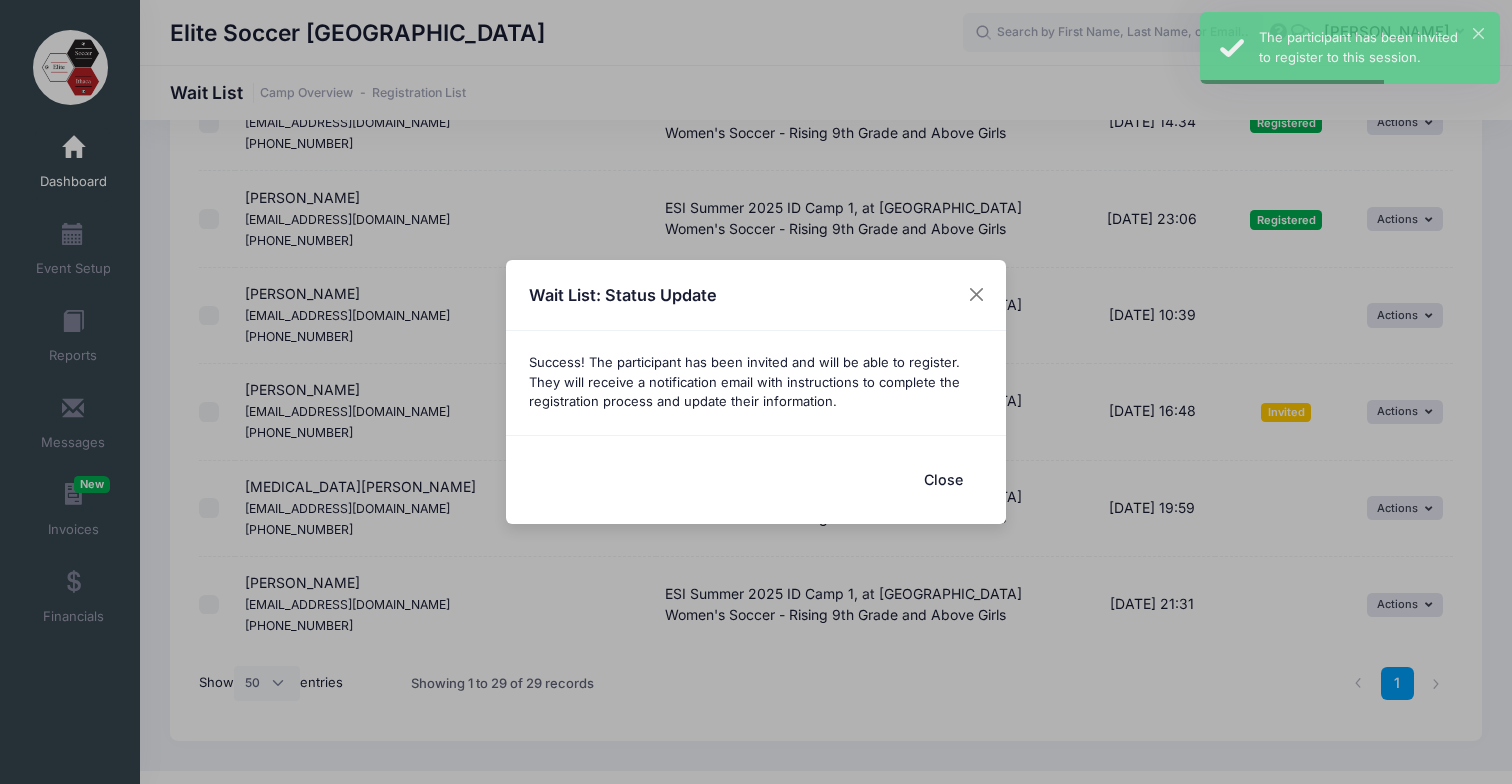 click on "Close" at bounding box center (943, 479) 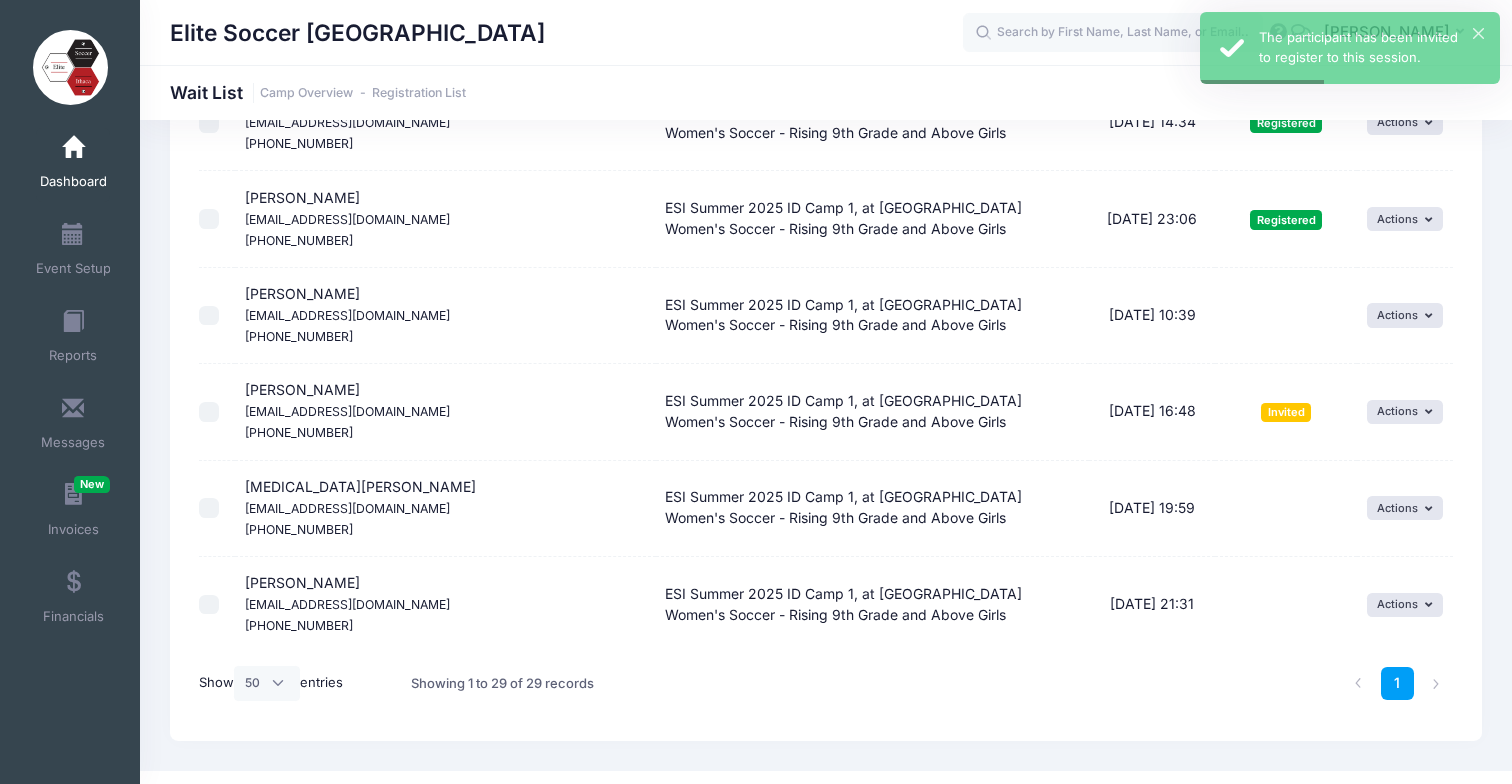 scroll, scrollTop: 2488, scrollLeft: 0, axis: vertical 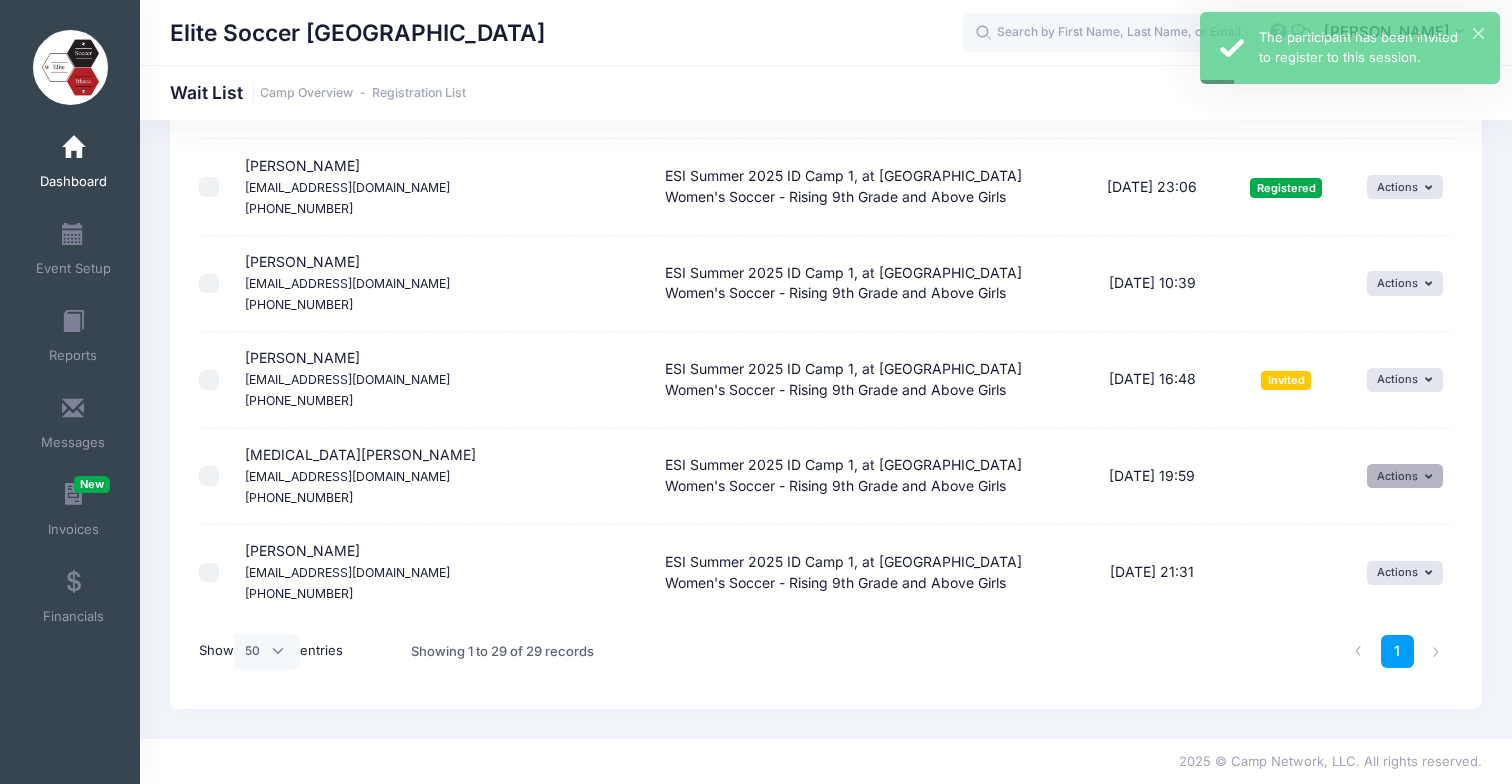 click on "Actions" at bounding box center (1405, 476) 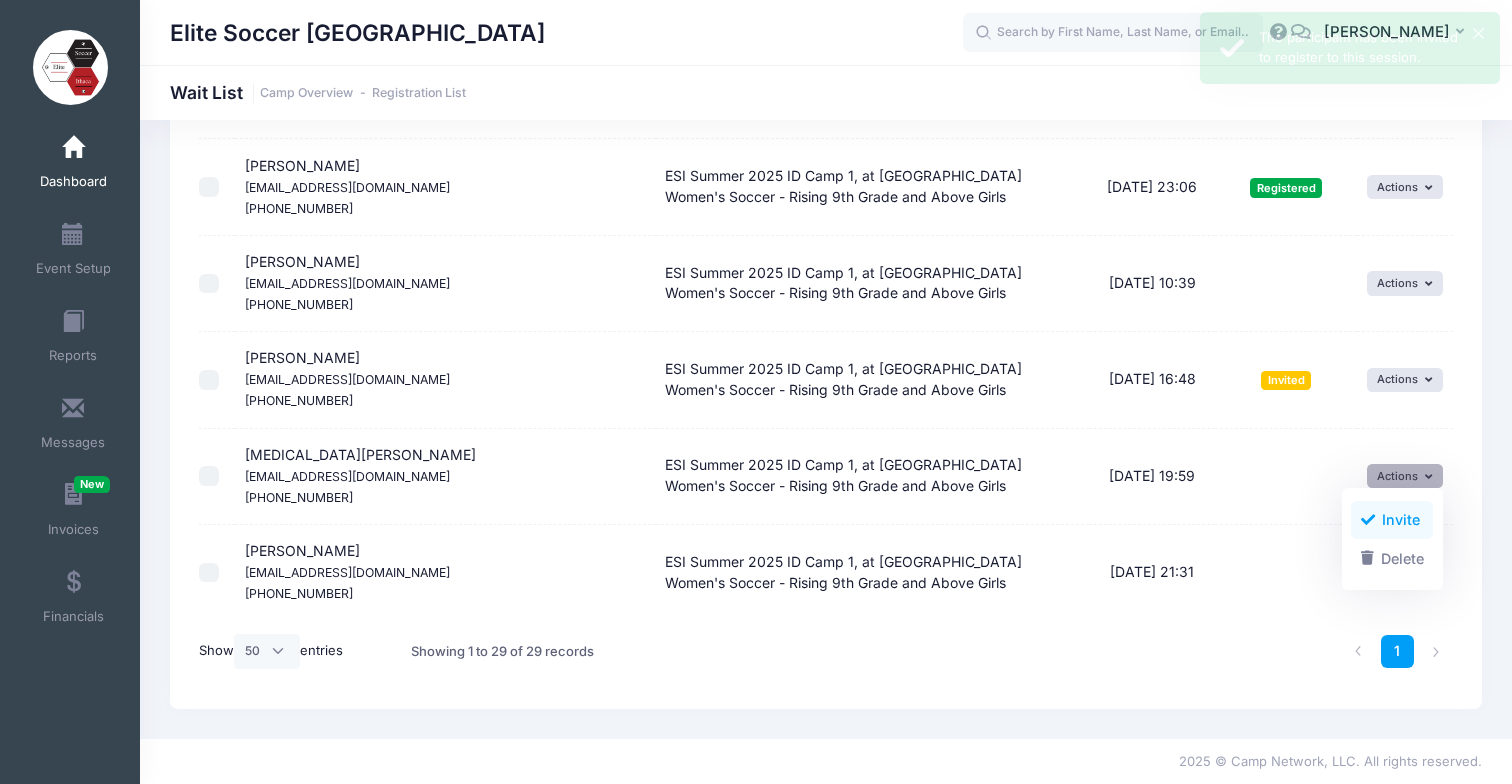click on "Invite" at bounding box center (1392, 520) 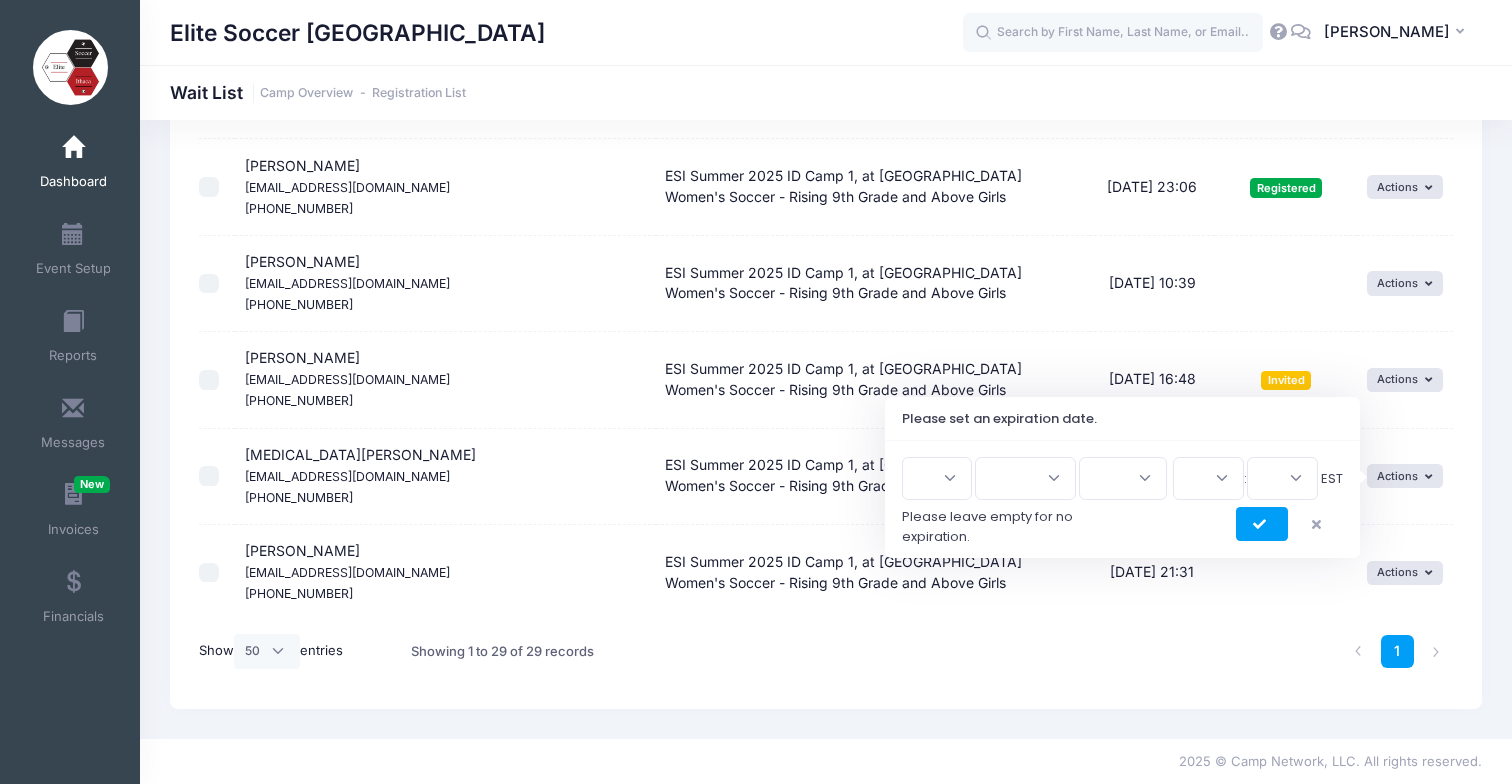 click on "1 2 3 4 5 6 7 8 9 10 11 12 13 14 15 16 17 18 19 20 21 22 23 24 25 26 27 28 29 30 31" at bounding box center [937, 478] 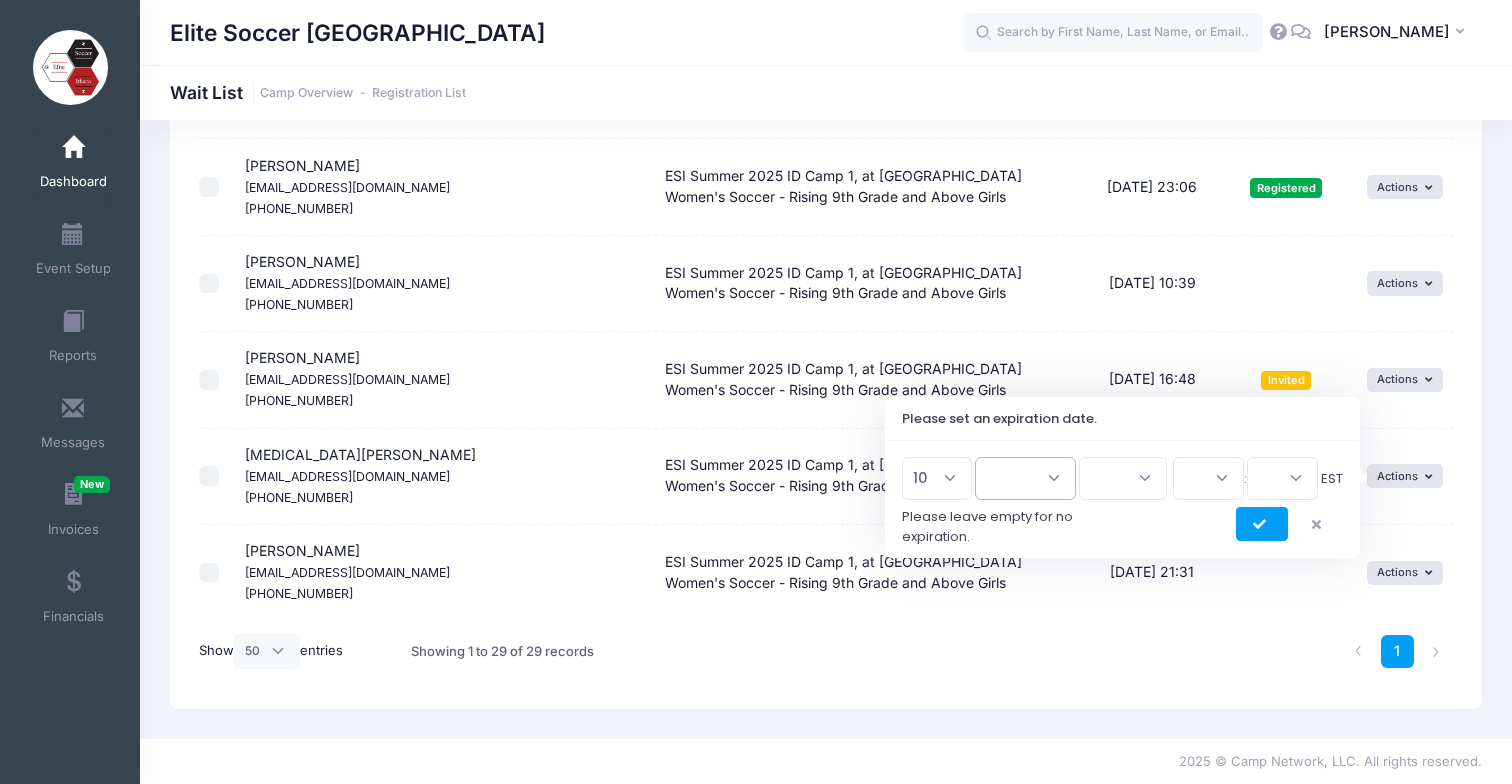 click on "Jan Feb Mar Apr May Jun [DATE] Aug Sep Oct Nov Dec" at bounding box center (1025, 478) 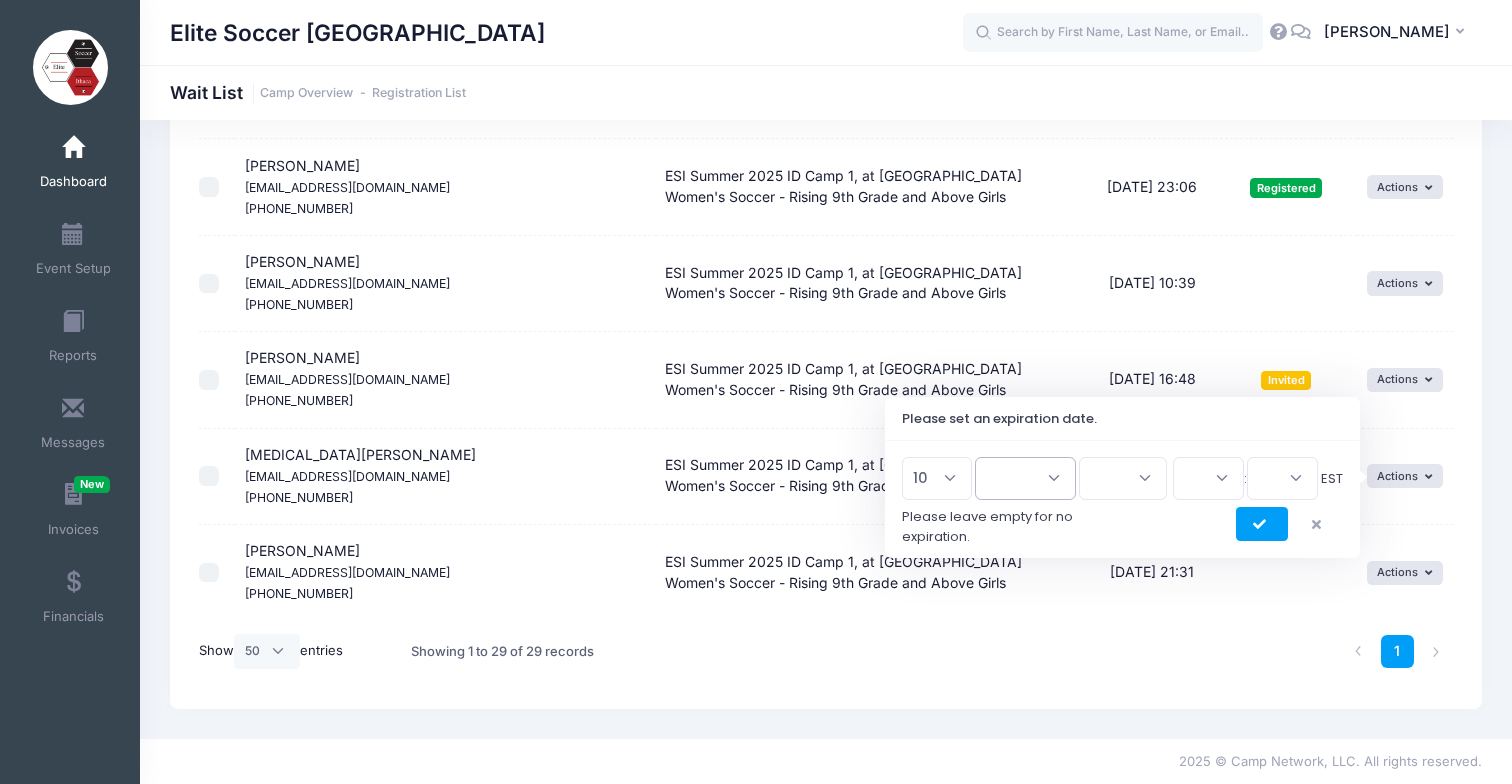 select on "6" 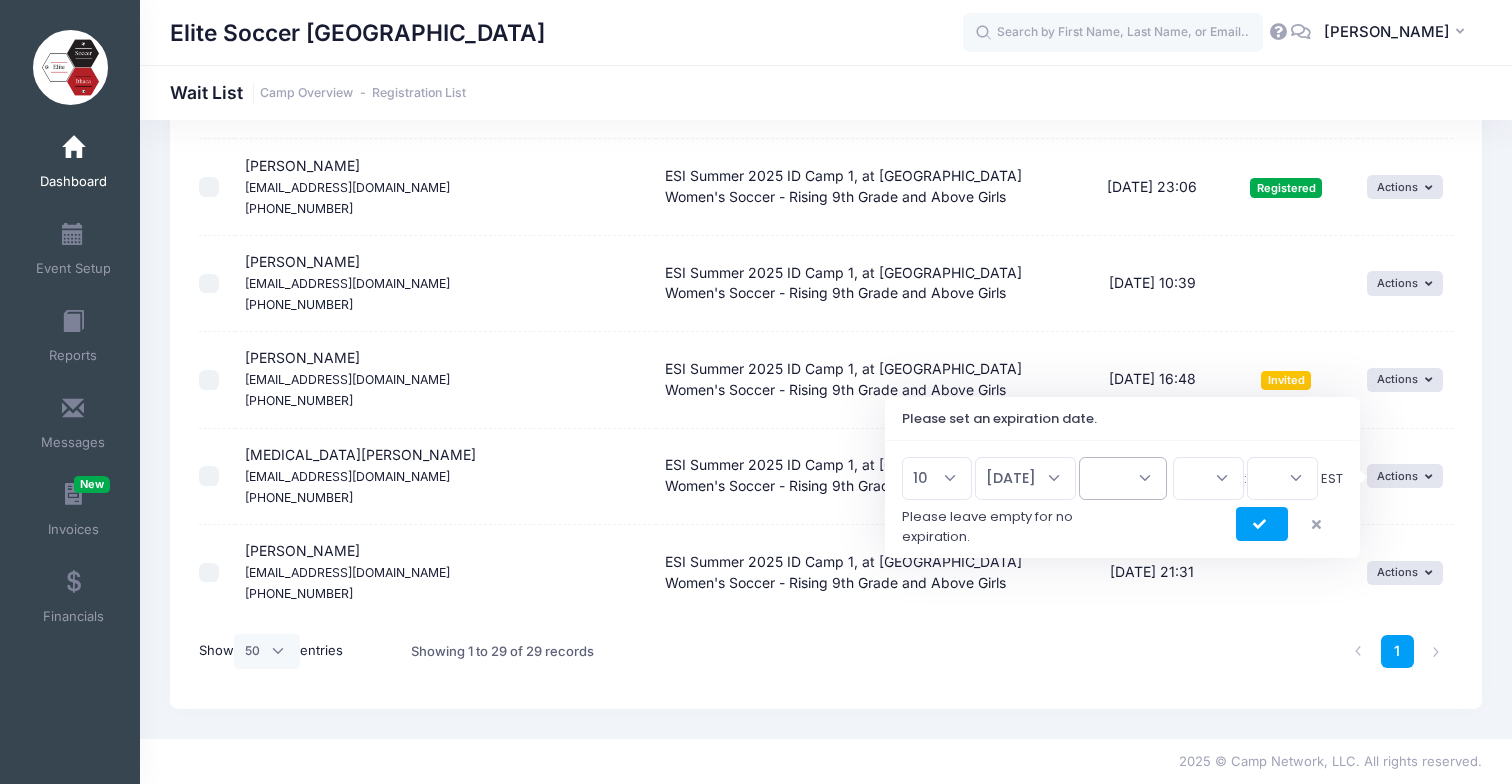 click on "2026 2025" at bounding box center (1123, 478) 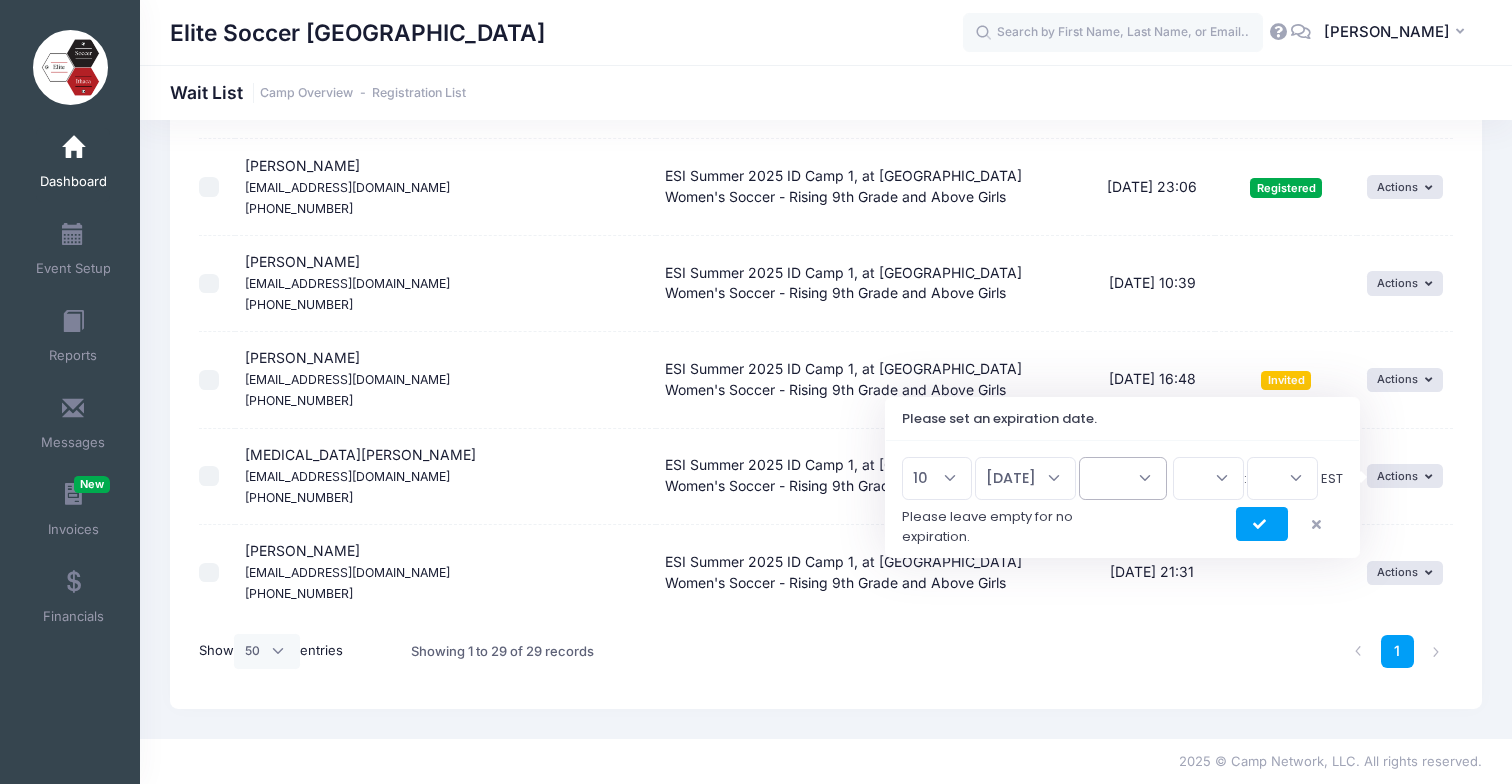 select on "2025" 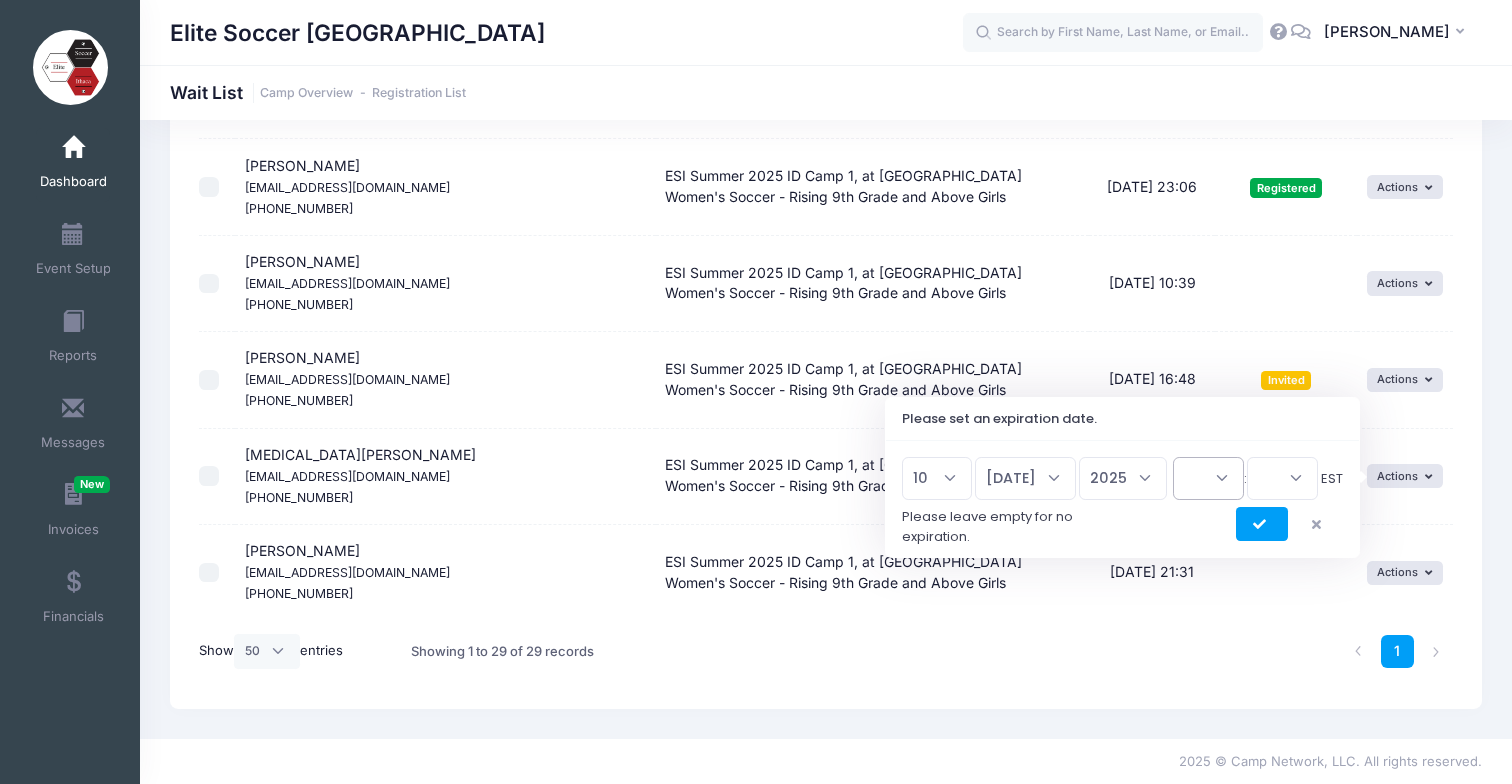 click on "00 01 02 03 04 05 06 07 08 09 10 11 12 13 14 15 16 17 18 19 20 21 22 23" at bounding box center (1208, 478) 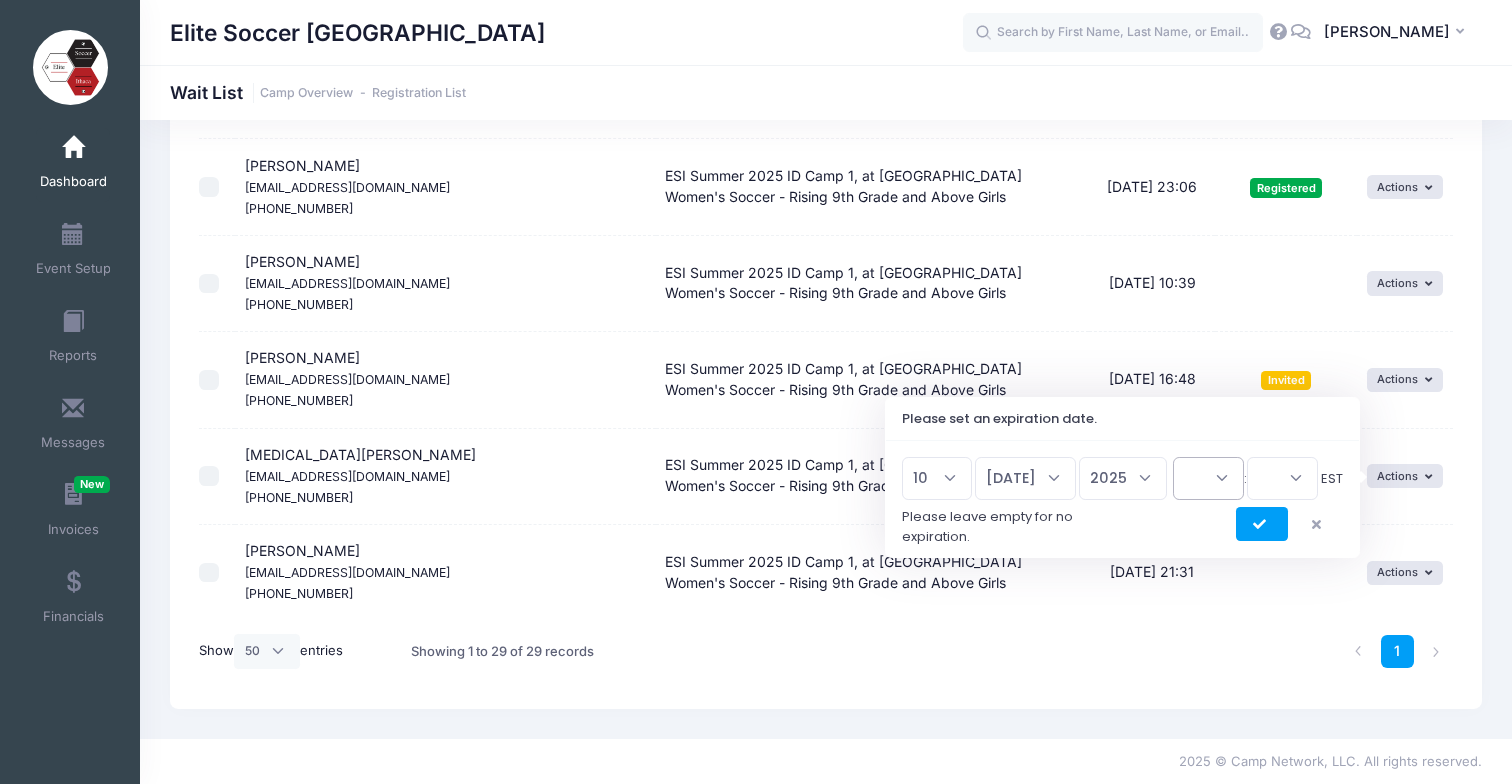 select on "17" 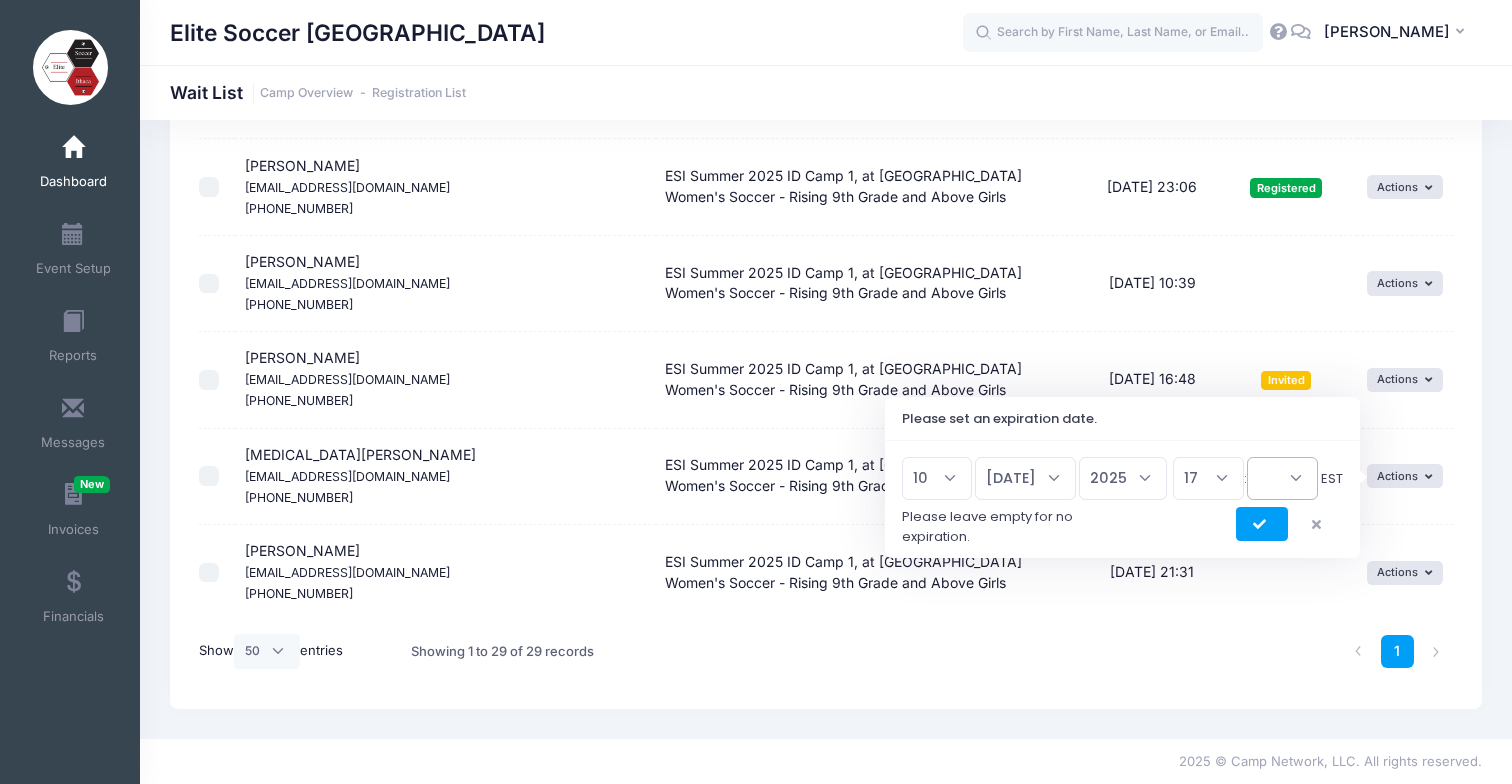 click on "00 15 30 45" at bounding box center [1282, 478] 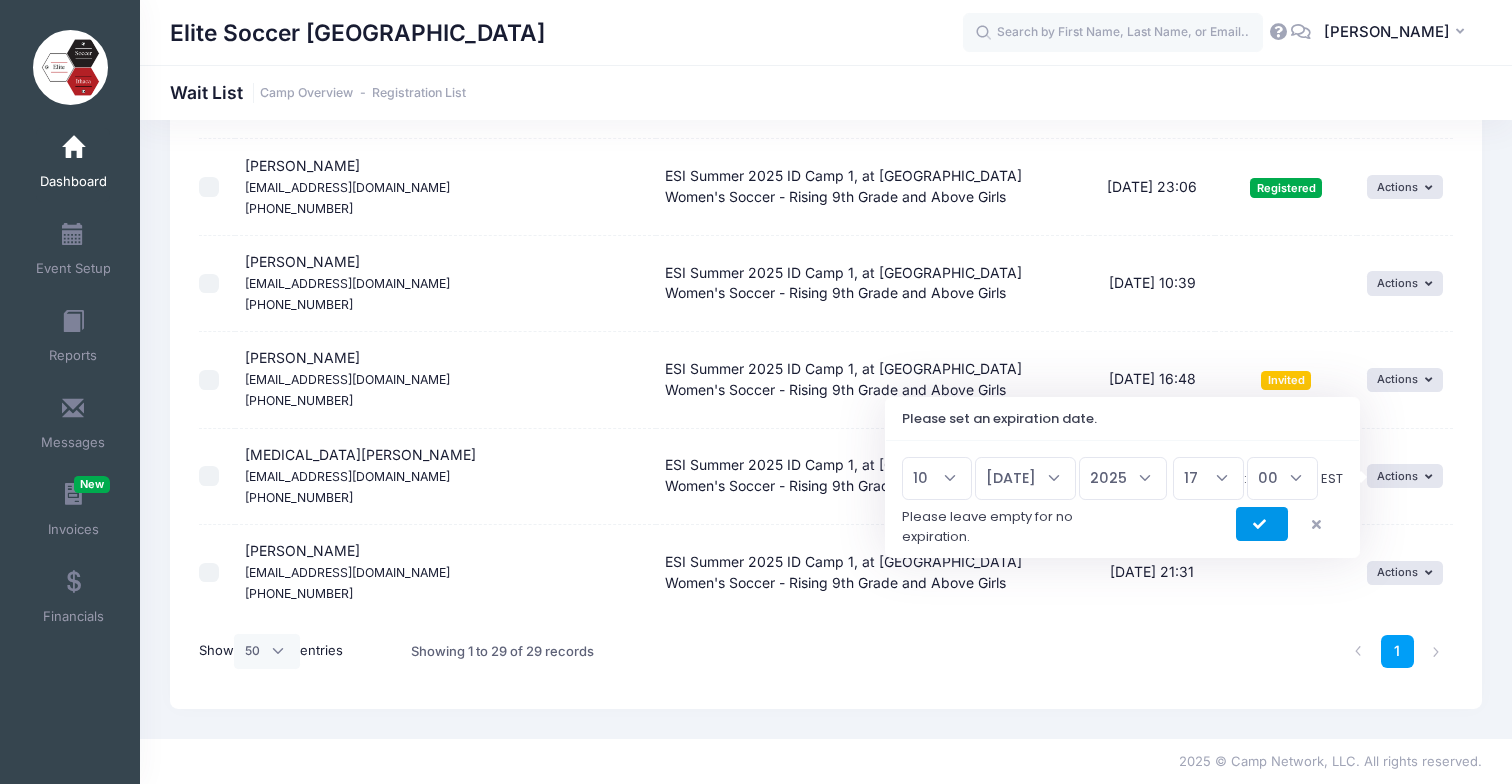 click at bounding box center [1262, 524] 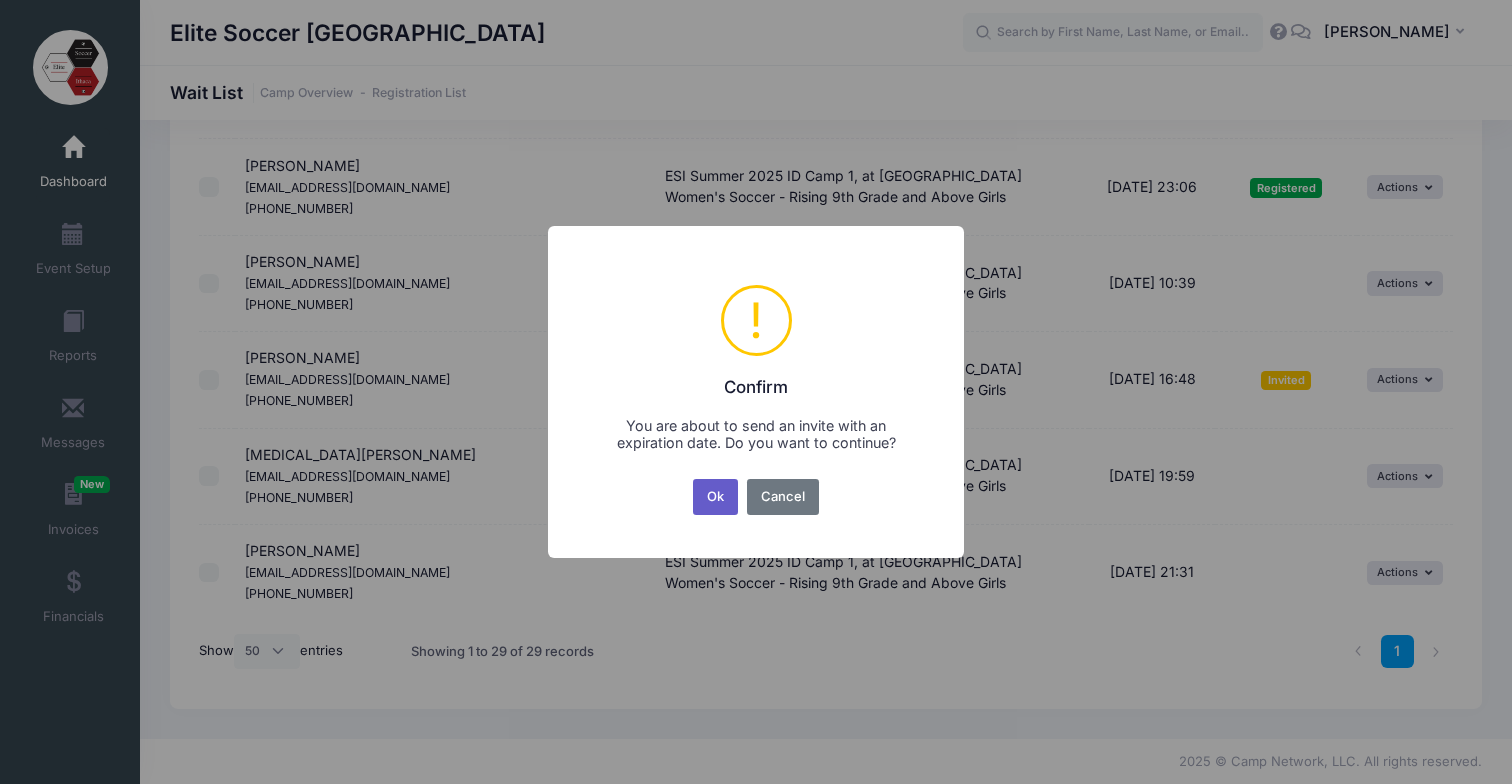 click on "Ok" at bounding box center (716, 497) 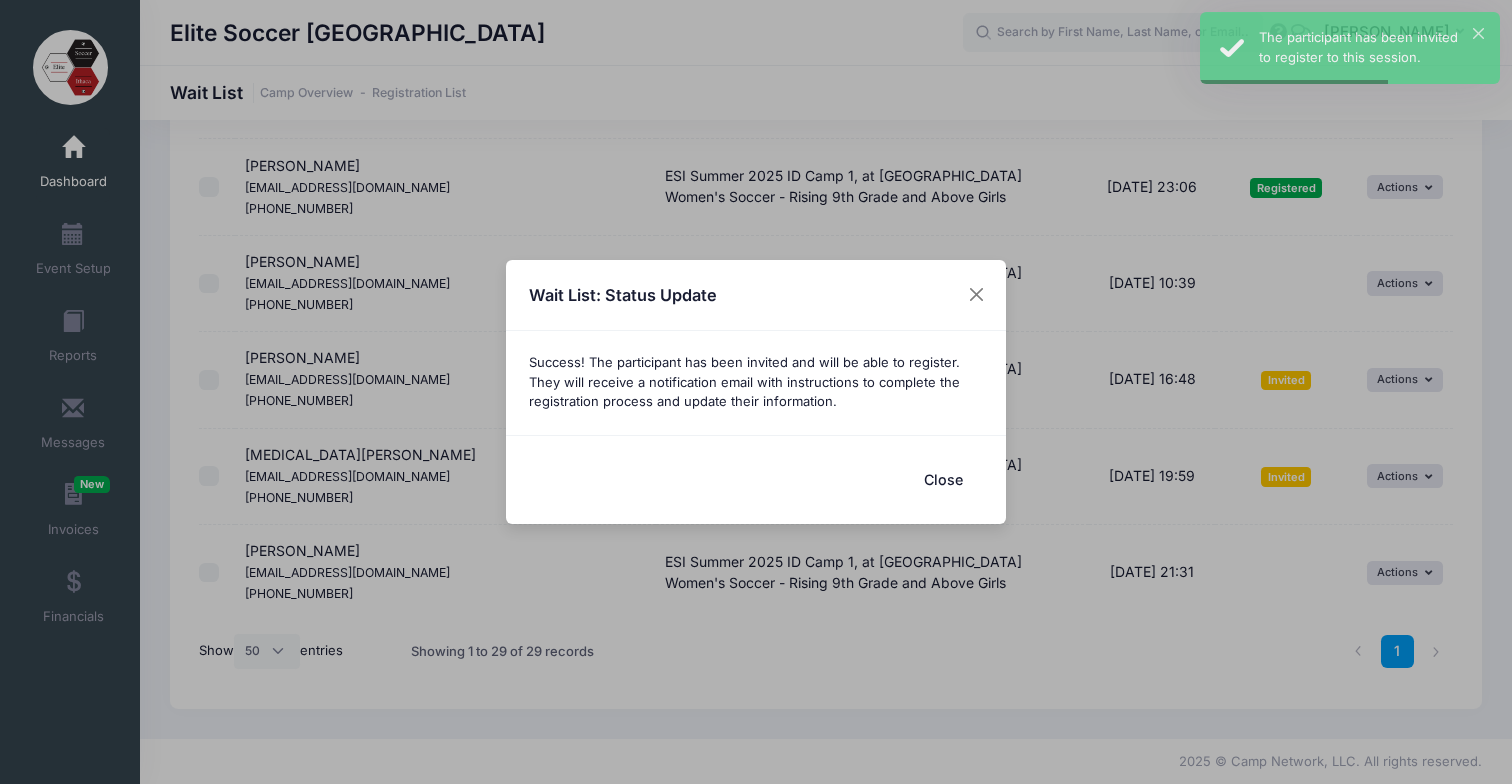 click on "Close" at bounding box center (943, 479) 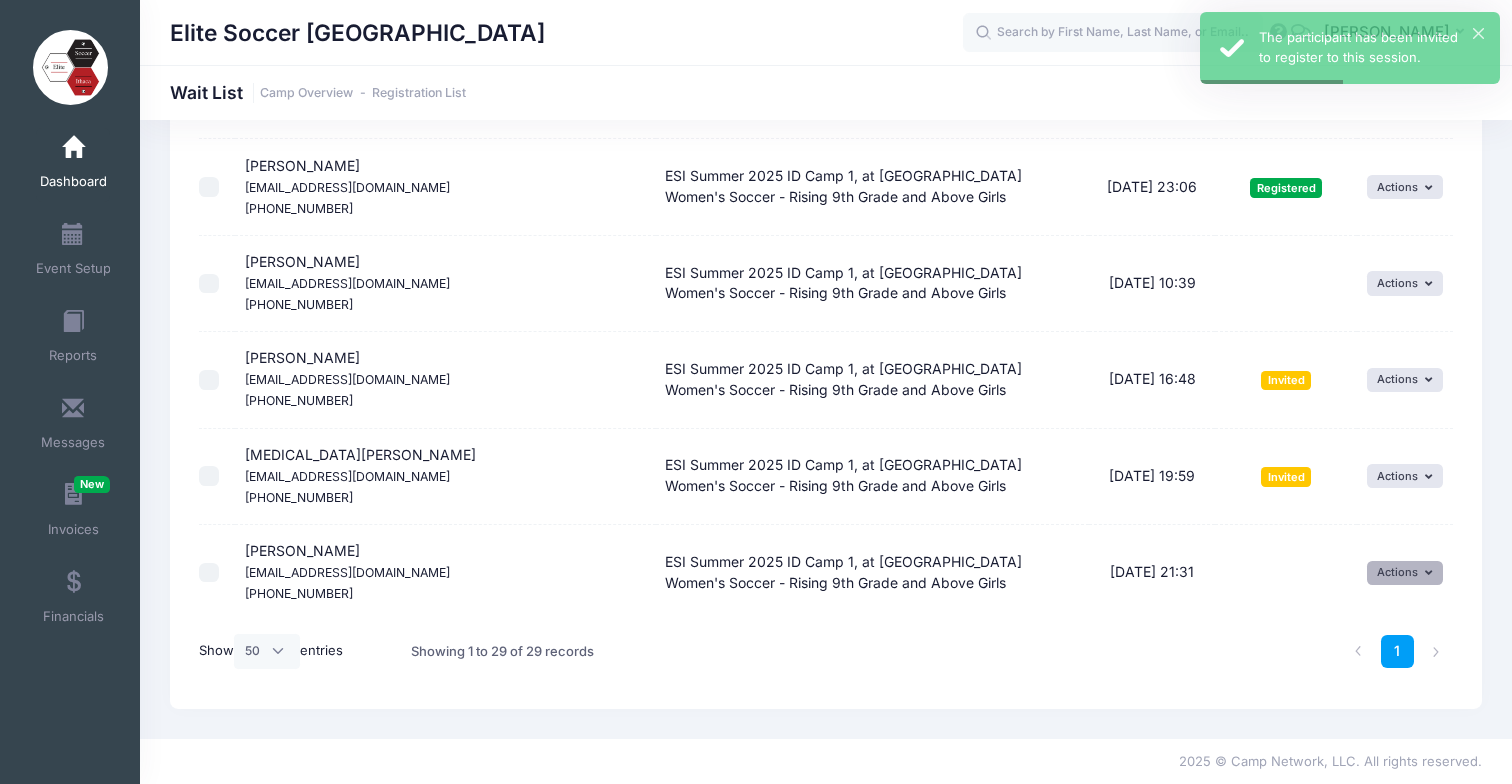 click on "Actions" at bounding box center (1405, 573) 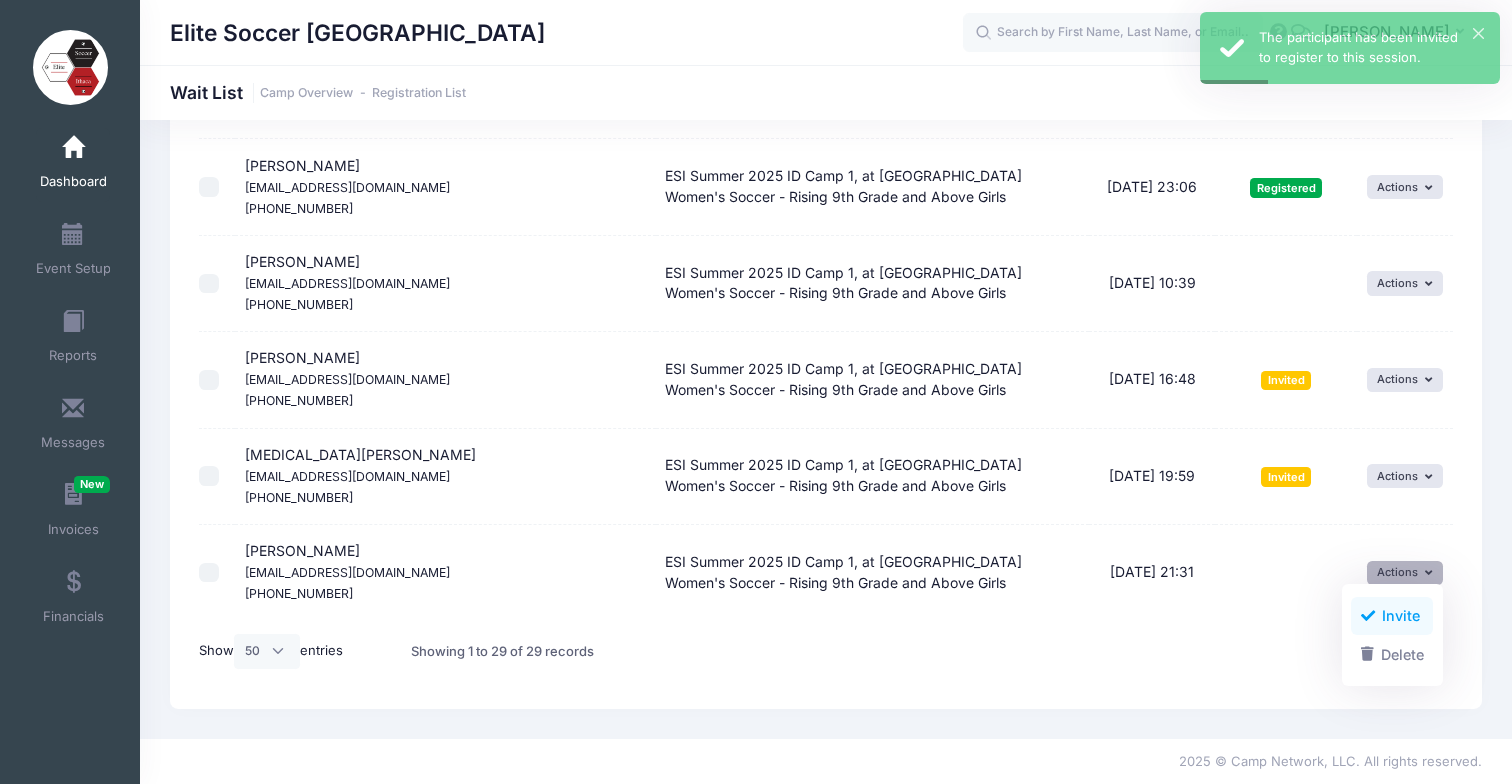 click on "Invite" at bounding box center [1392, 616] 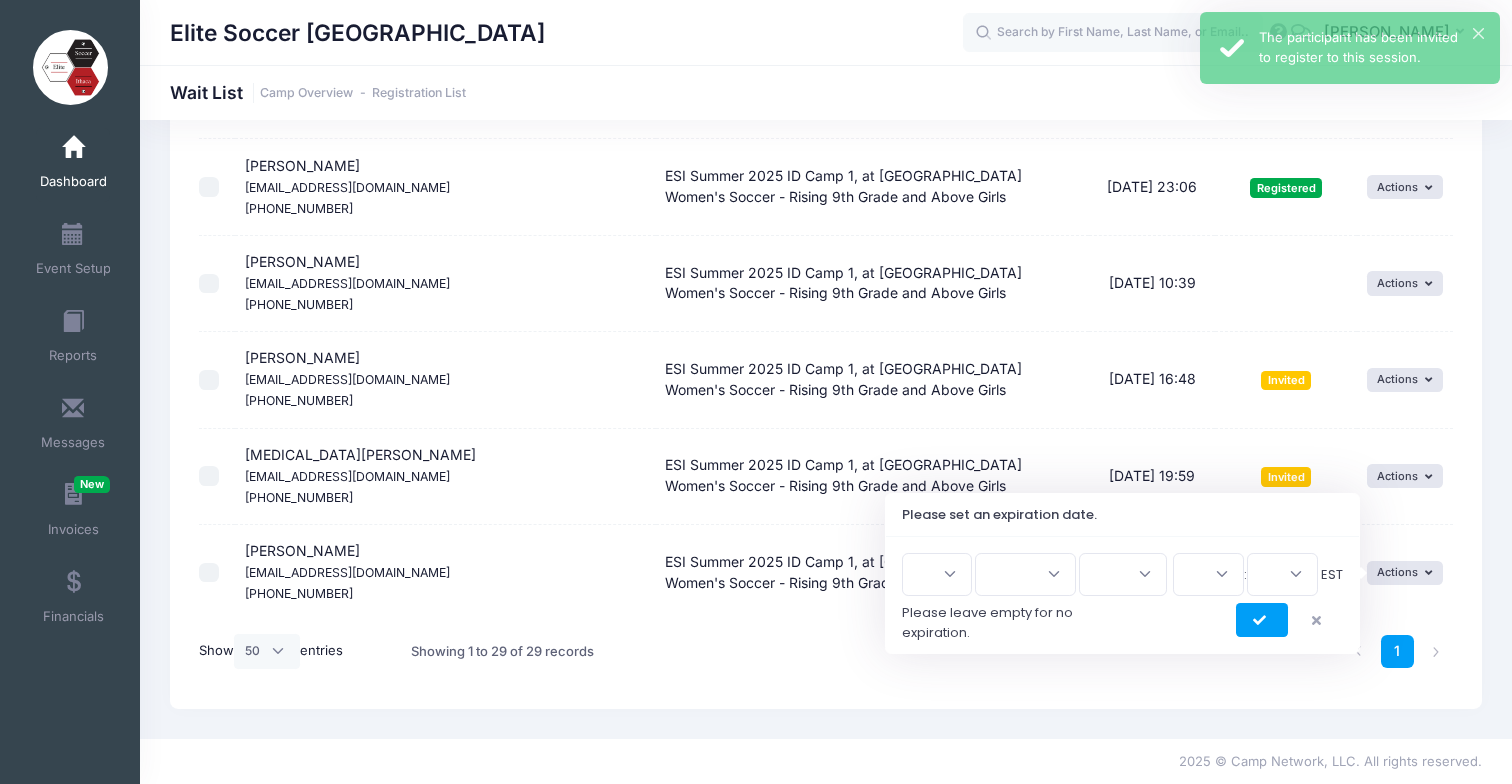 click on "1 2 3 4 5 6 7 8 9 10 11 12 13 14 15 16 17 18 19 20 21 22 23 24 25 26 27 28 29 30 31" at bounding box center (937, 574) 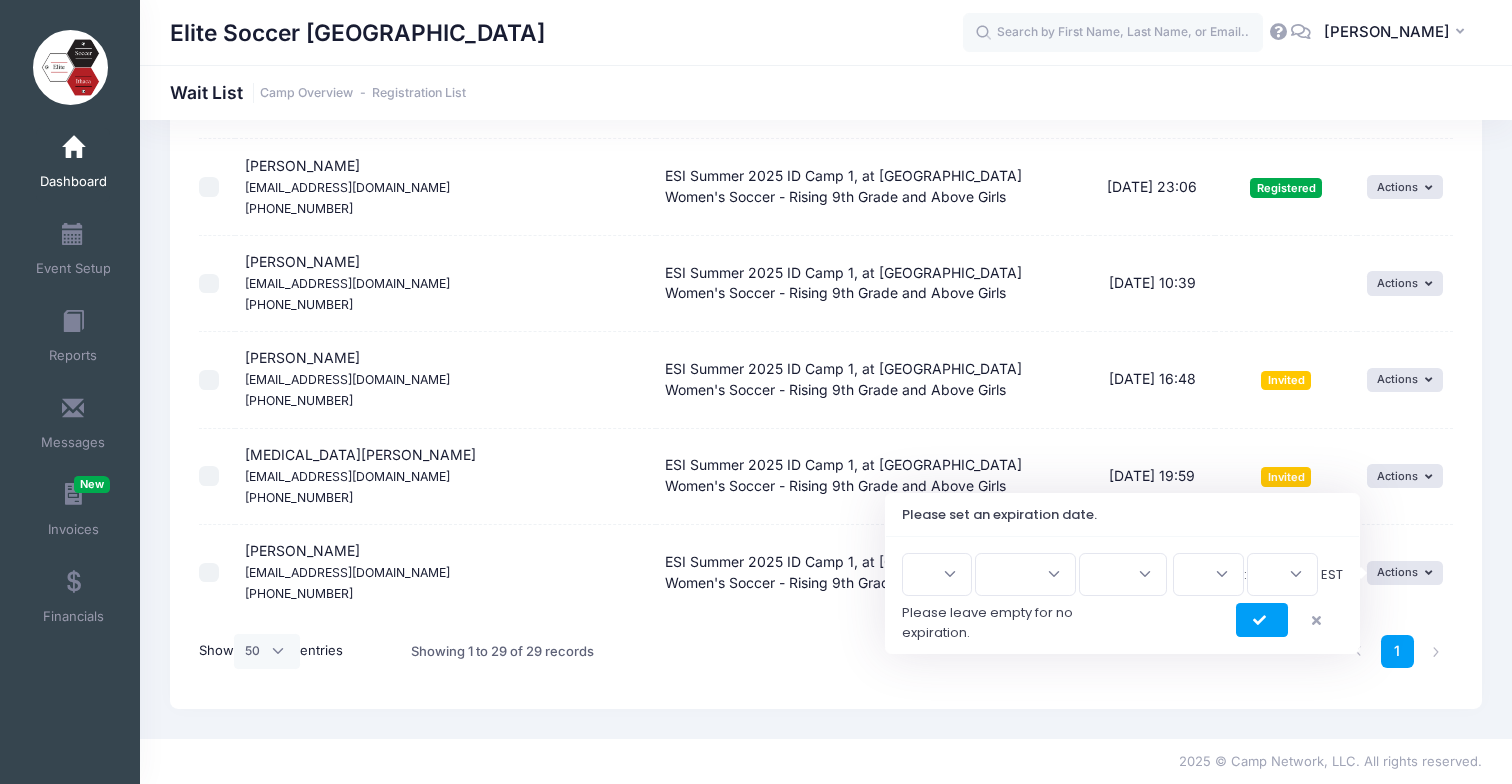 select on "10" 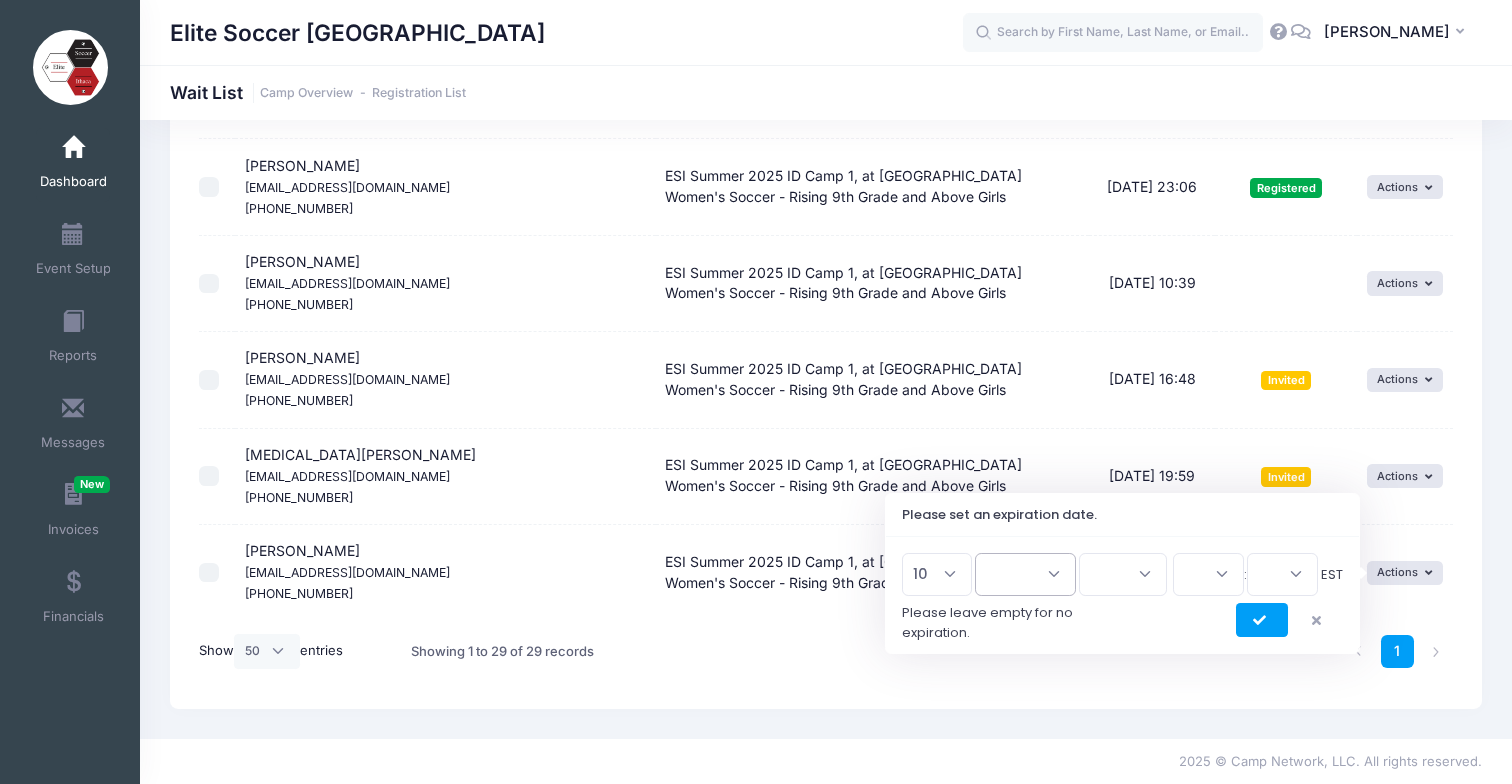 click on "Jan Feb Mar Apr May Jun [DATE] Aug Sep Oct Nov Dec" at bounding box center (1025, 574) 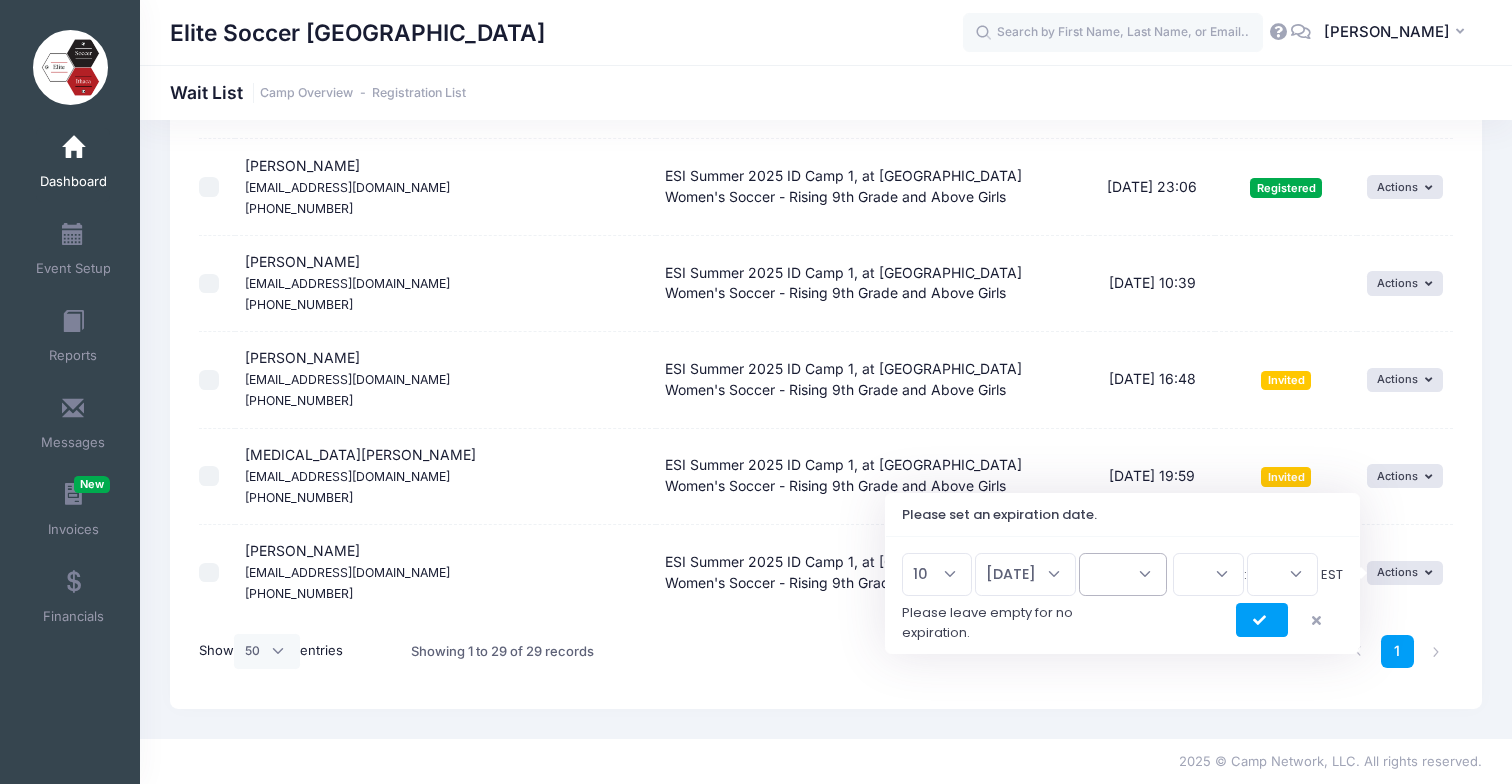 click on "2026 2025" at bounding box center (1123, 574) 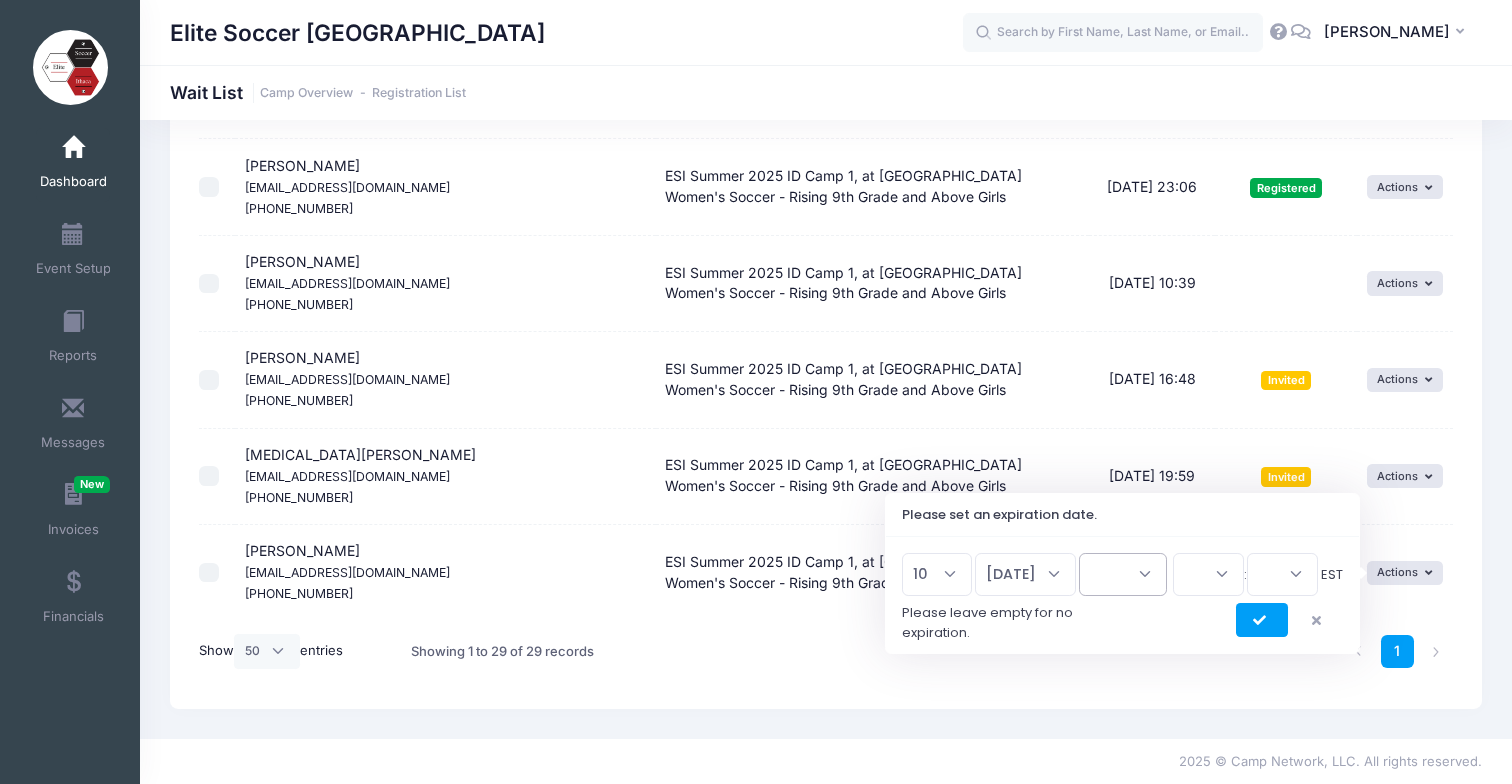 select on "2025" 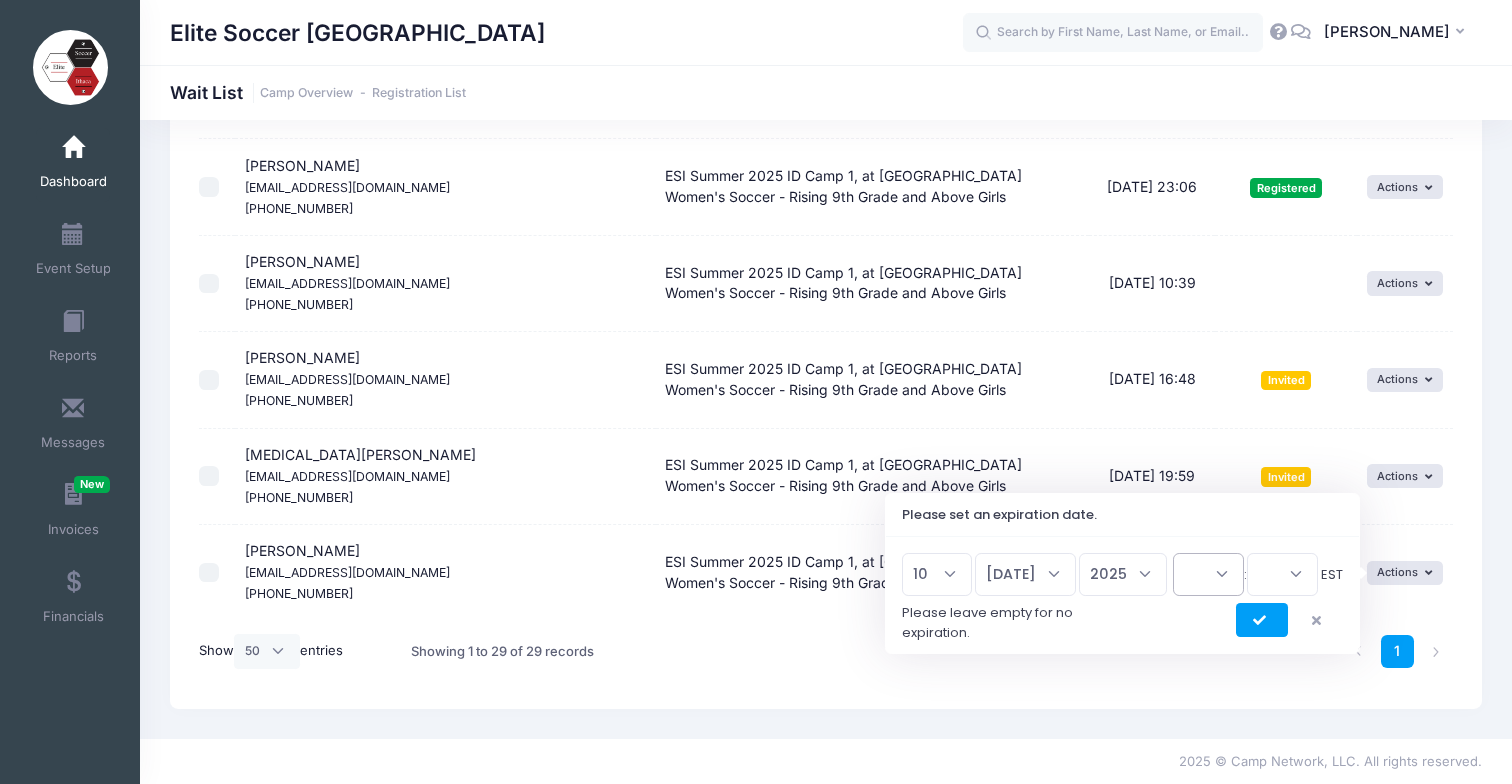 click on "00 01 02 03 04 05 06 07 08 09 10 11 12 13 14 15 16 17 18 19 20 21 22 23" at bounding box center (1208, 574) 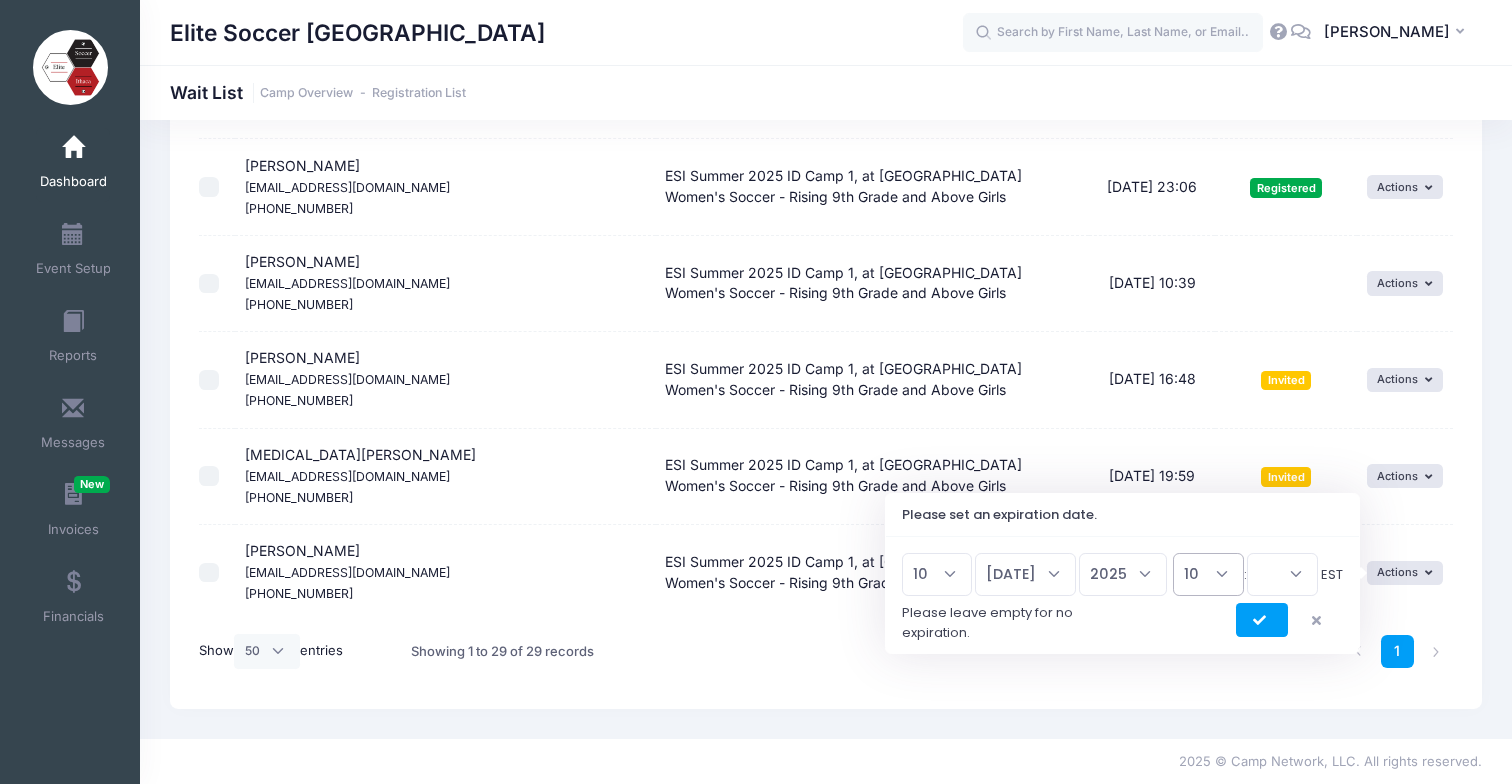 click on "00 01 02 03 04 05 06 07 08 09 10 11 12 13 14 15 16 17 18 19 20 21 22 23" at bounding box center (1208, 574) 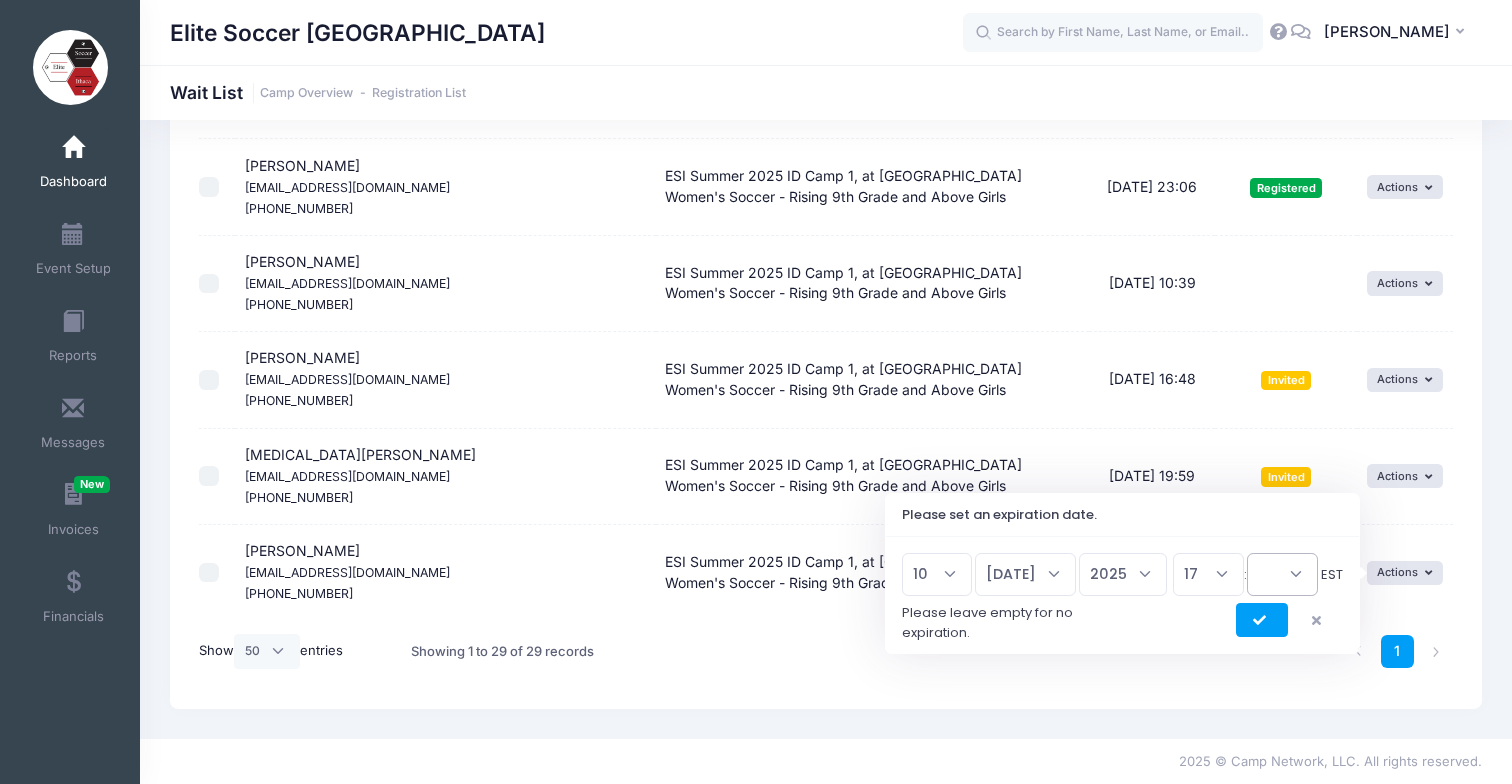 click on "00 15 30 45" at bounding box center (1282, 574) 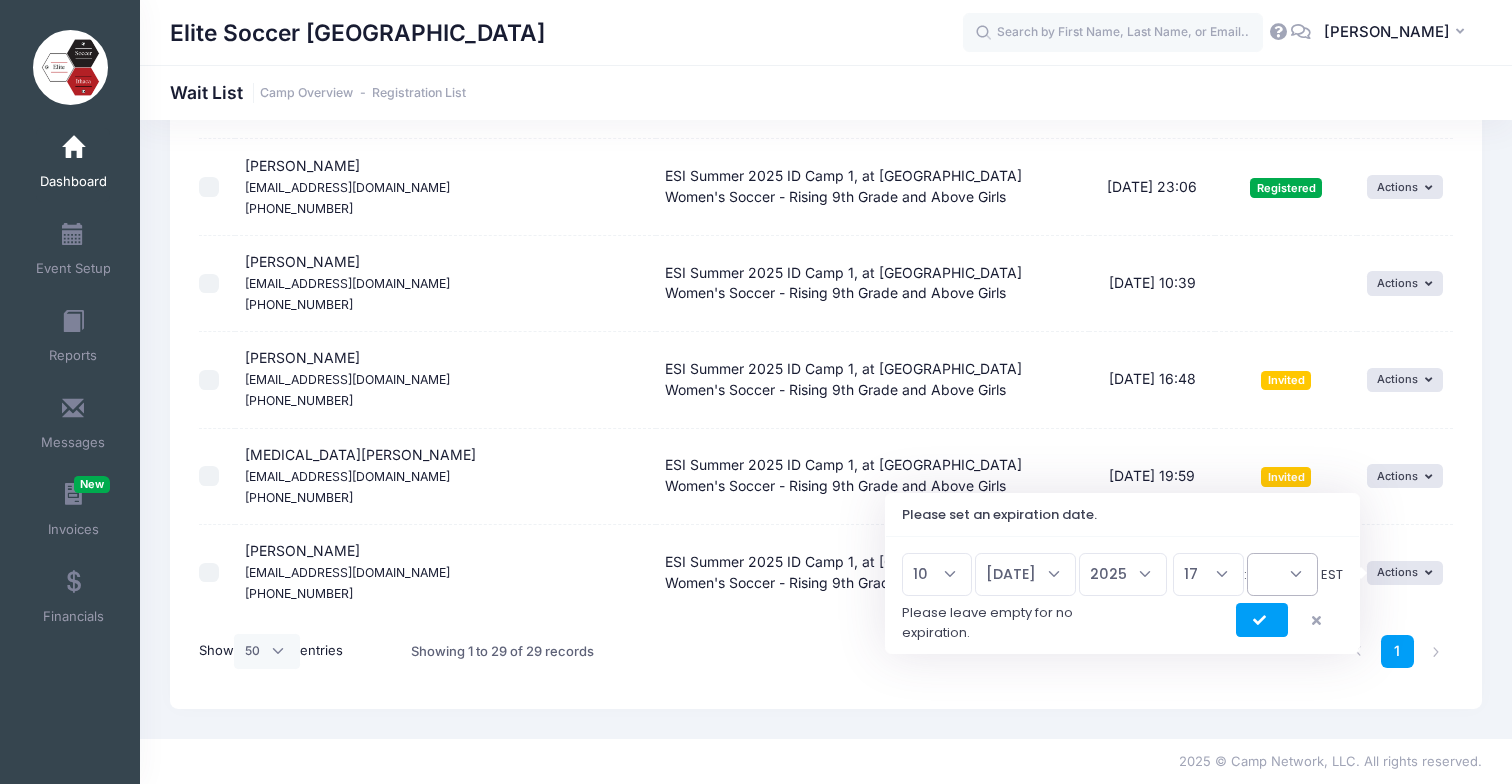 select on "0" 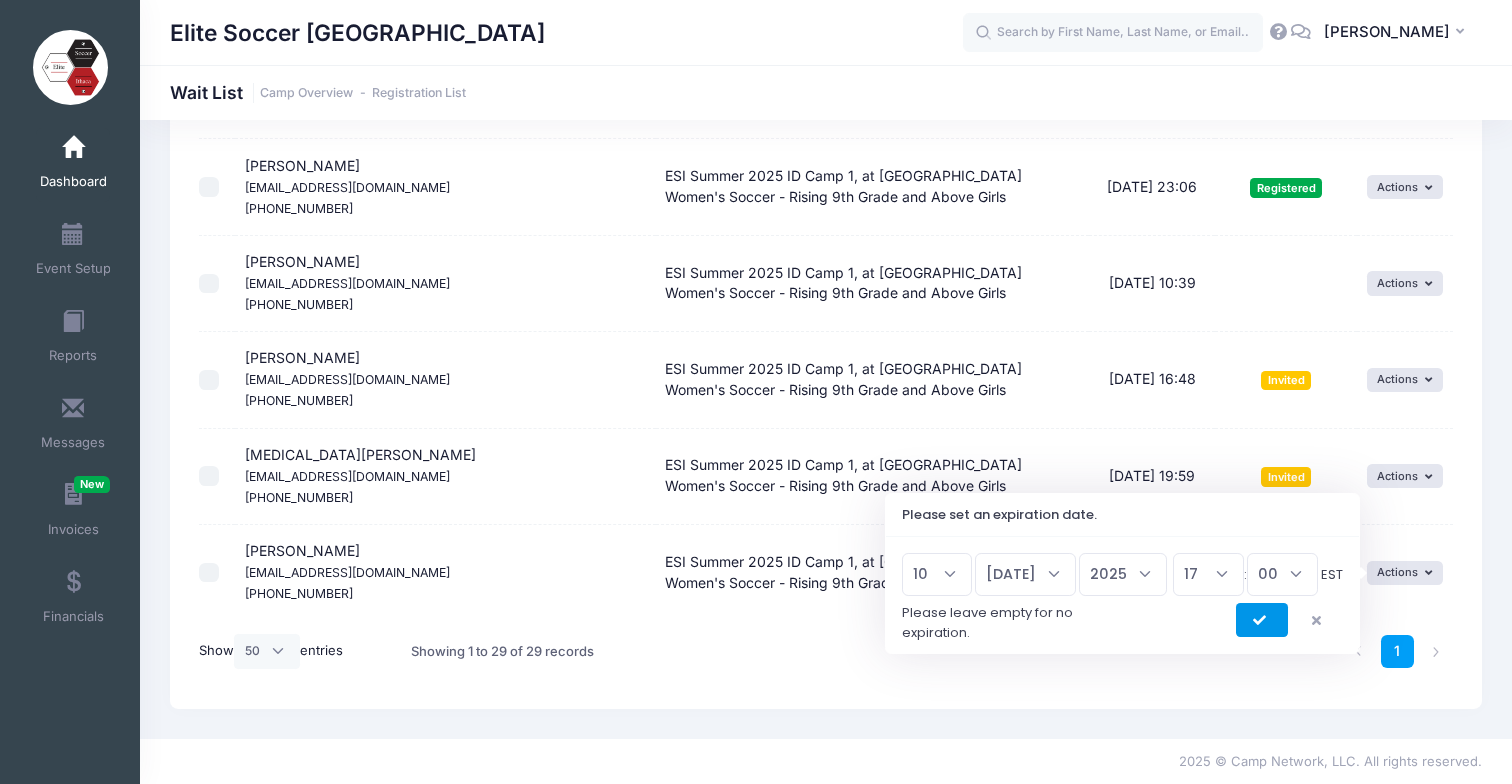 click at bounding box center (1262, 620) 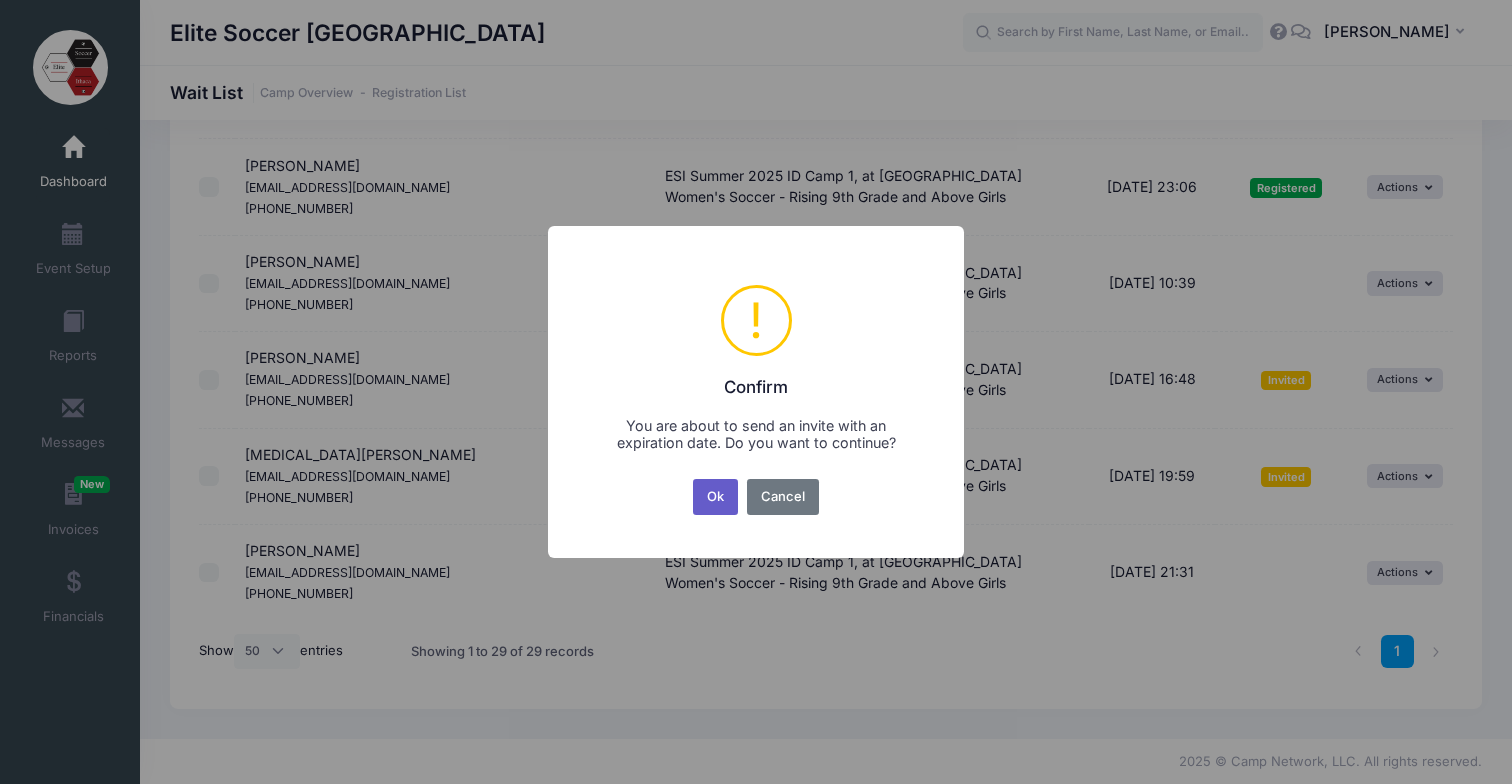 click on "Ok" at bounding box center (716, 497) 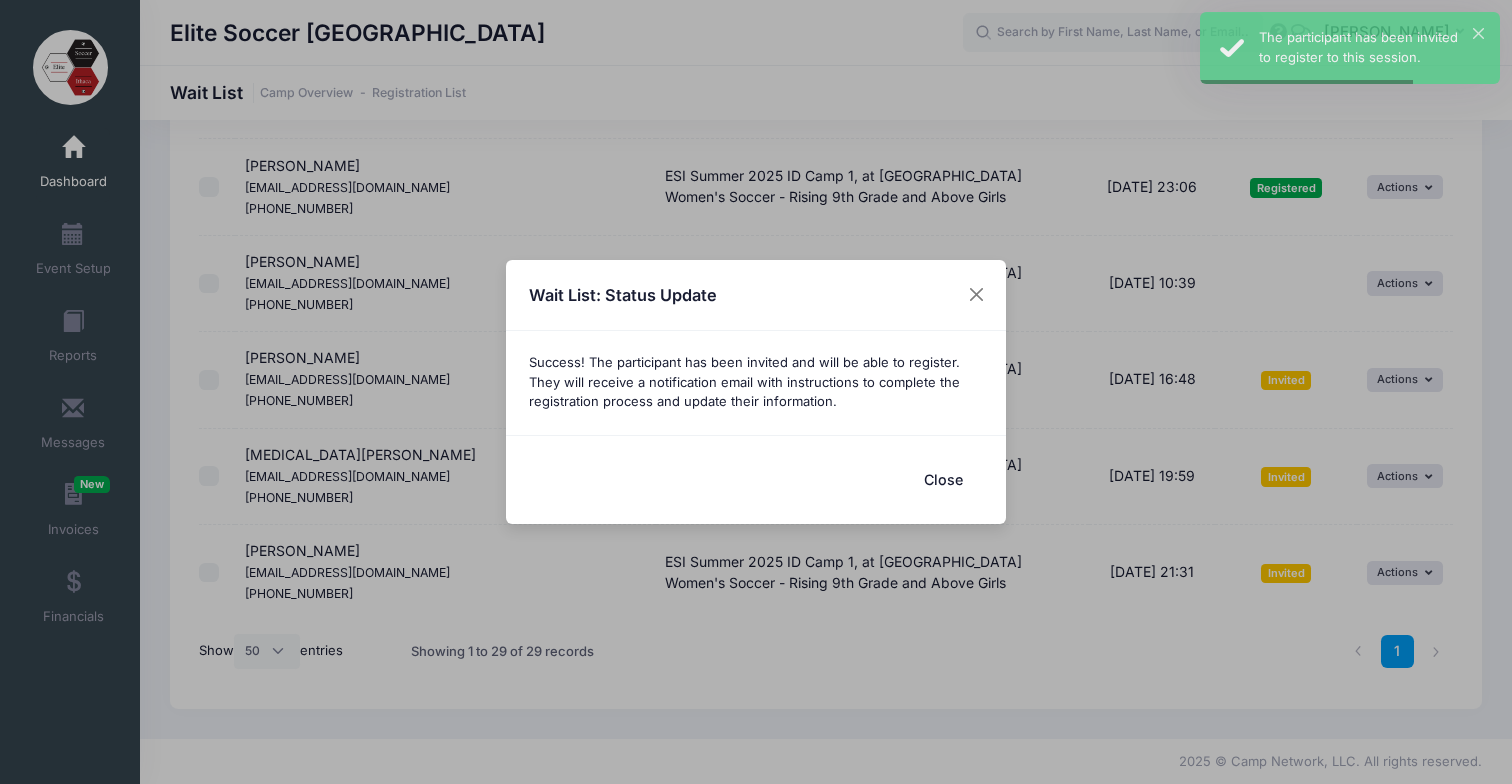 click on "Close" at bounding box center (943, 479) 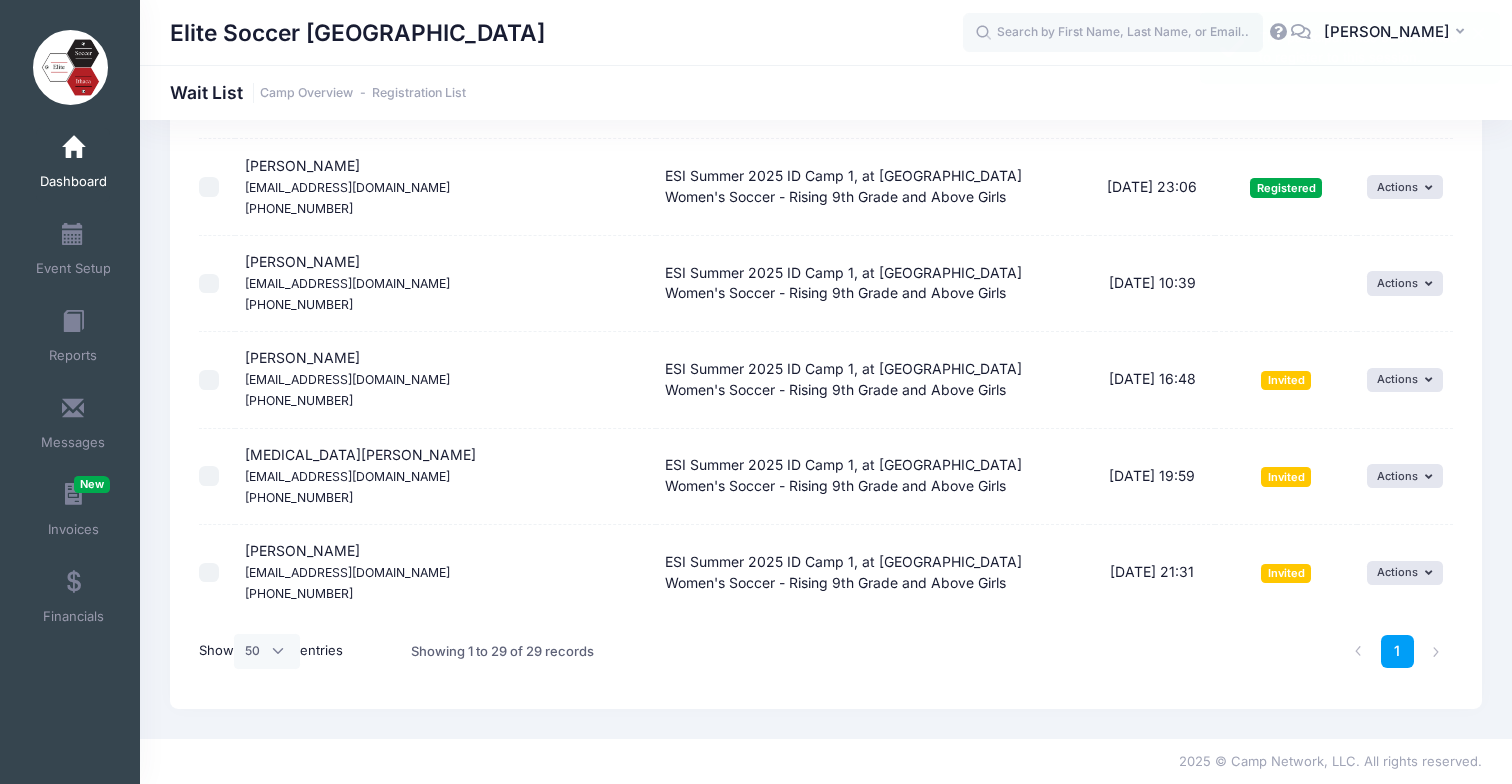 drag, startPoint x: 247, startPoint y: 263, endPoint x: 368, endPoint y: 264, distance: 121.004135 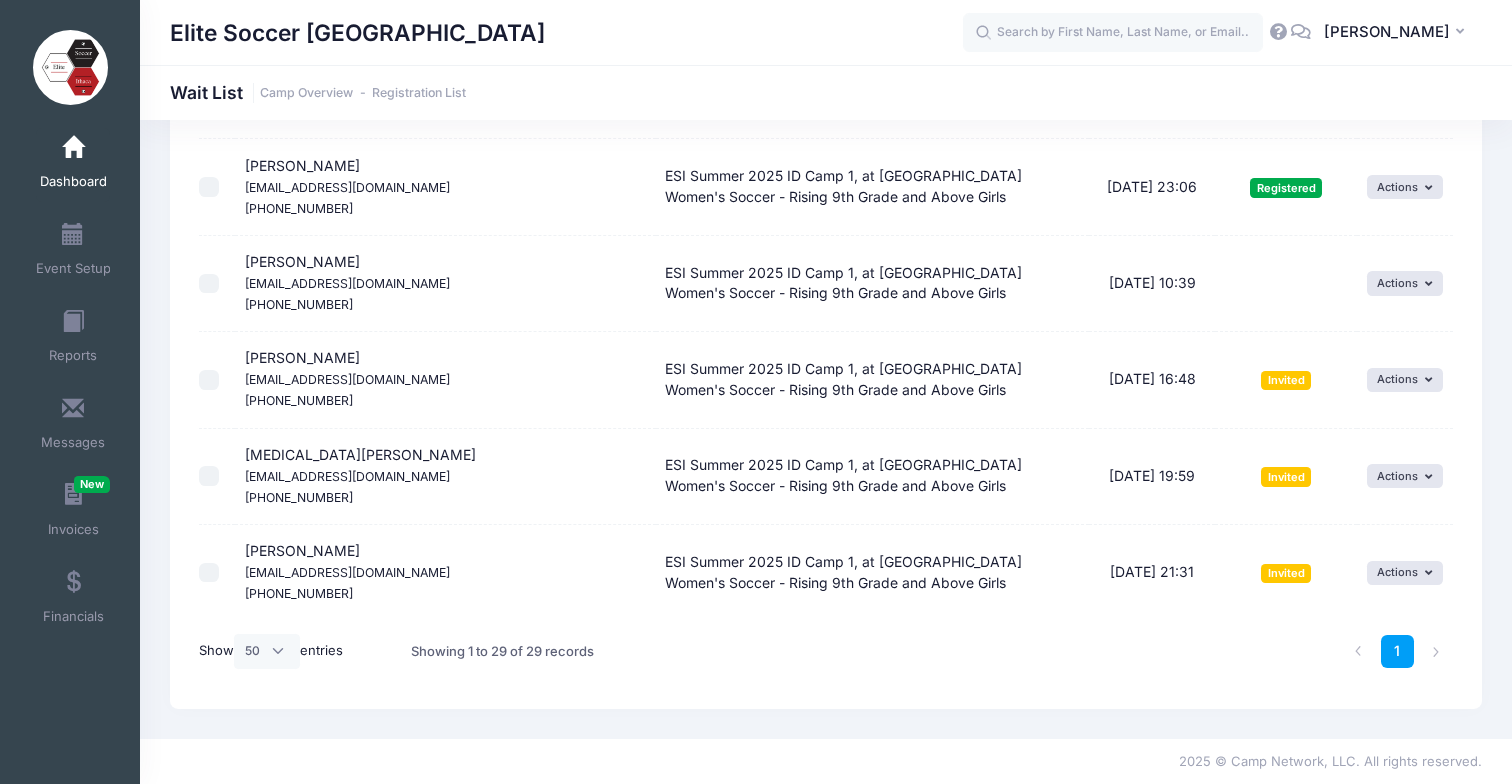 copy on "[PERSON_NAME]" 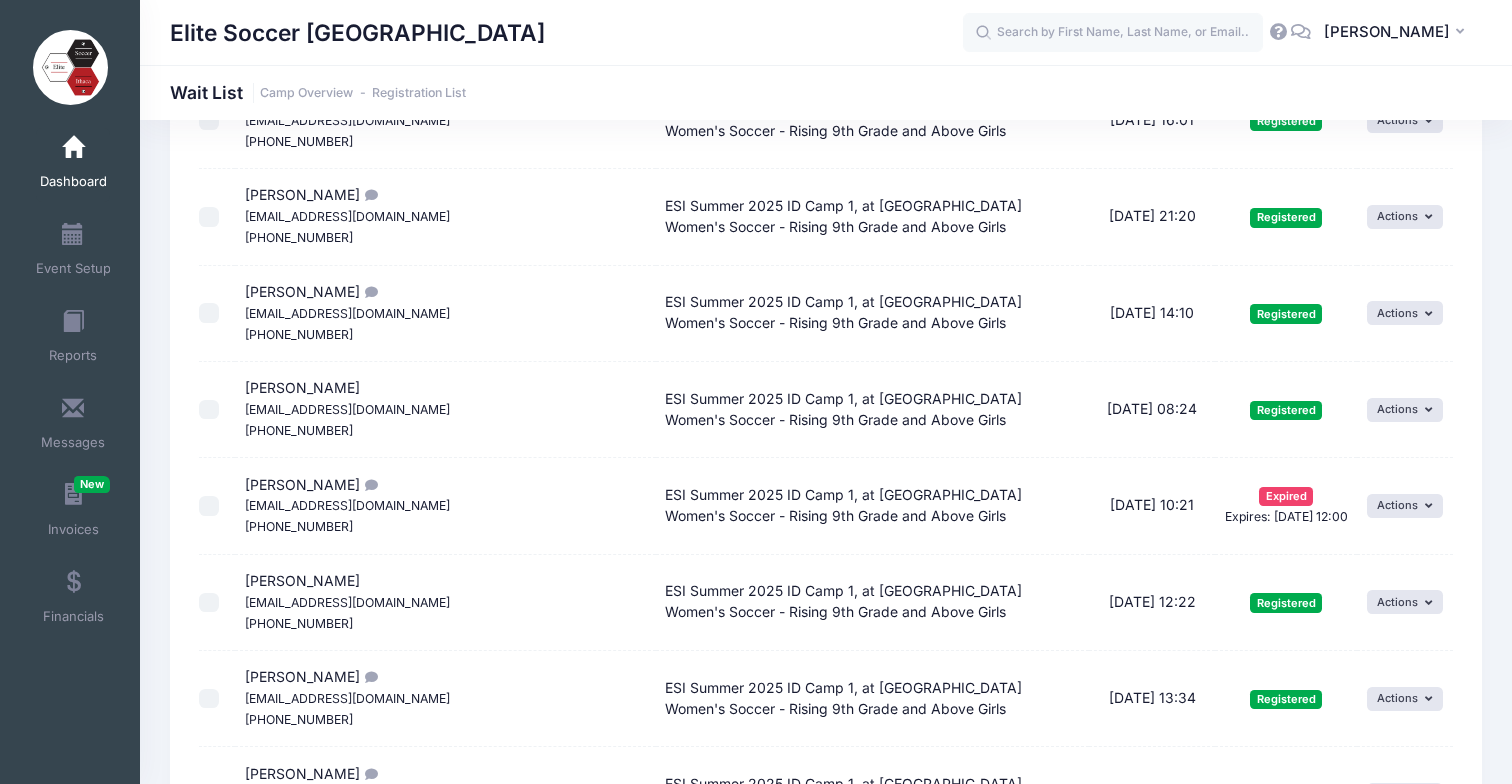 scroll, scrollTop: 0, scrollLeft: 0, axis: both 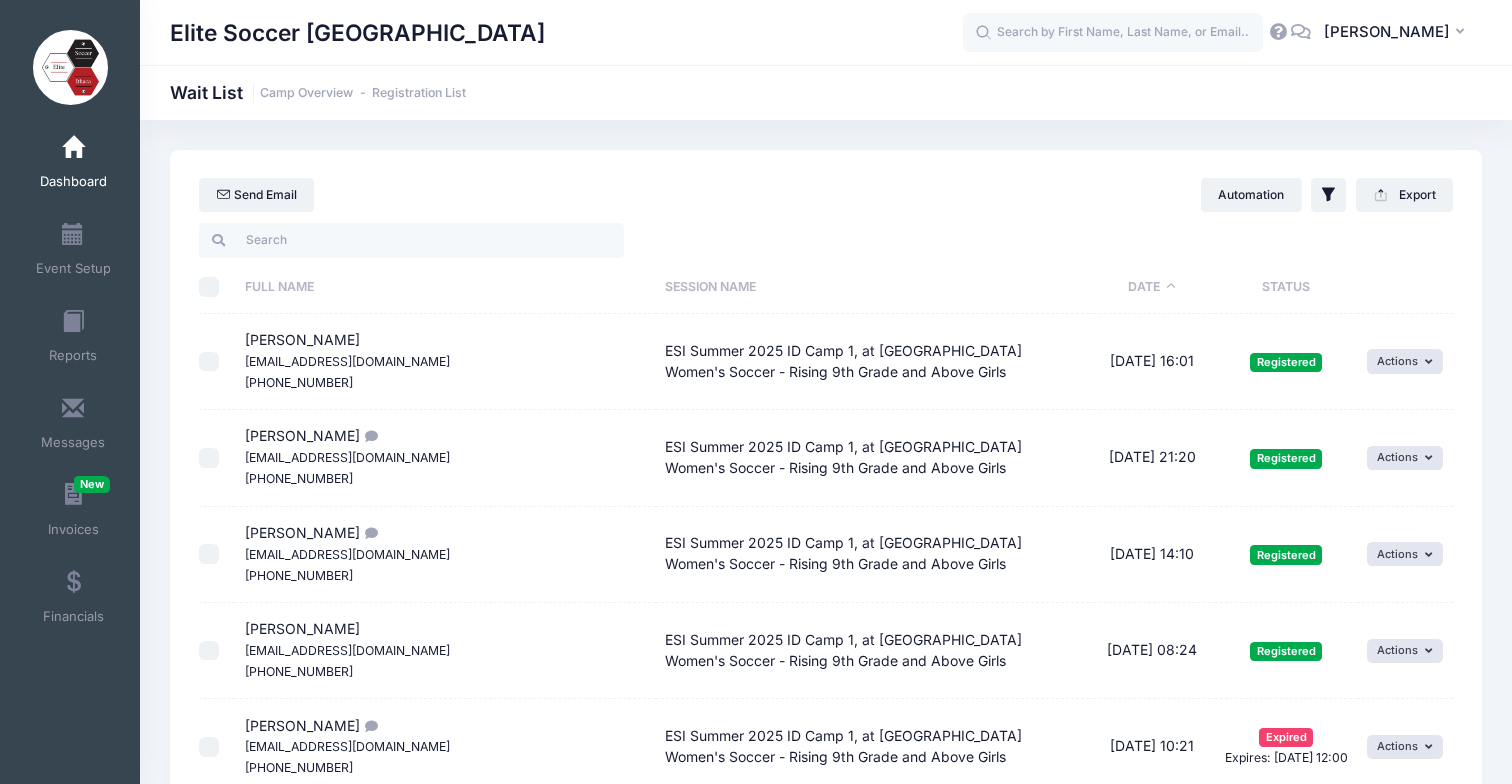 click on "Dashboard" at bounding box center [73, 182] 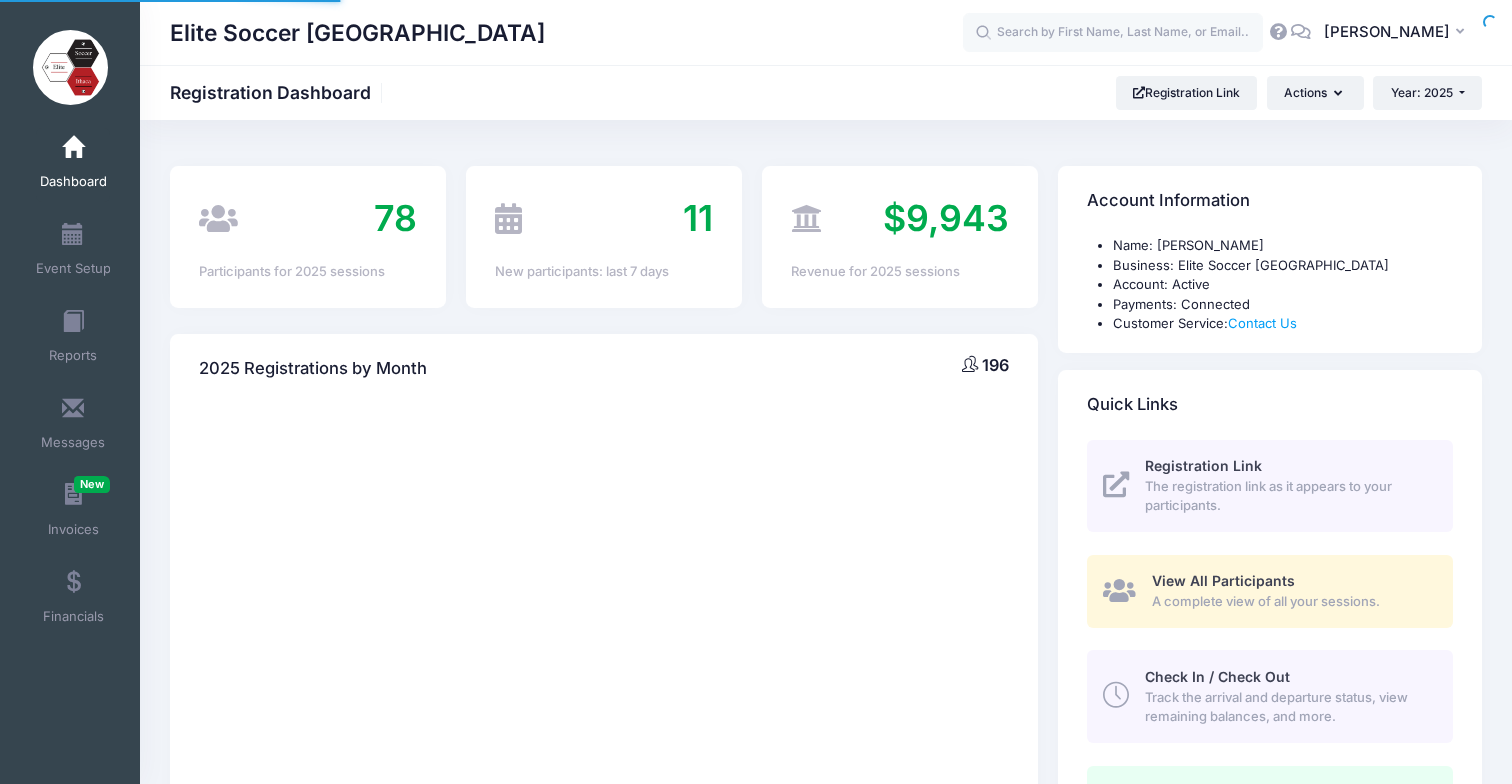 scroll, scrollTop: 0, scrollLeft: 0, axis: both 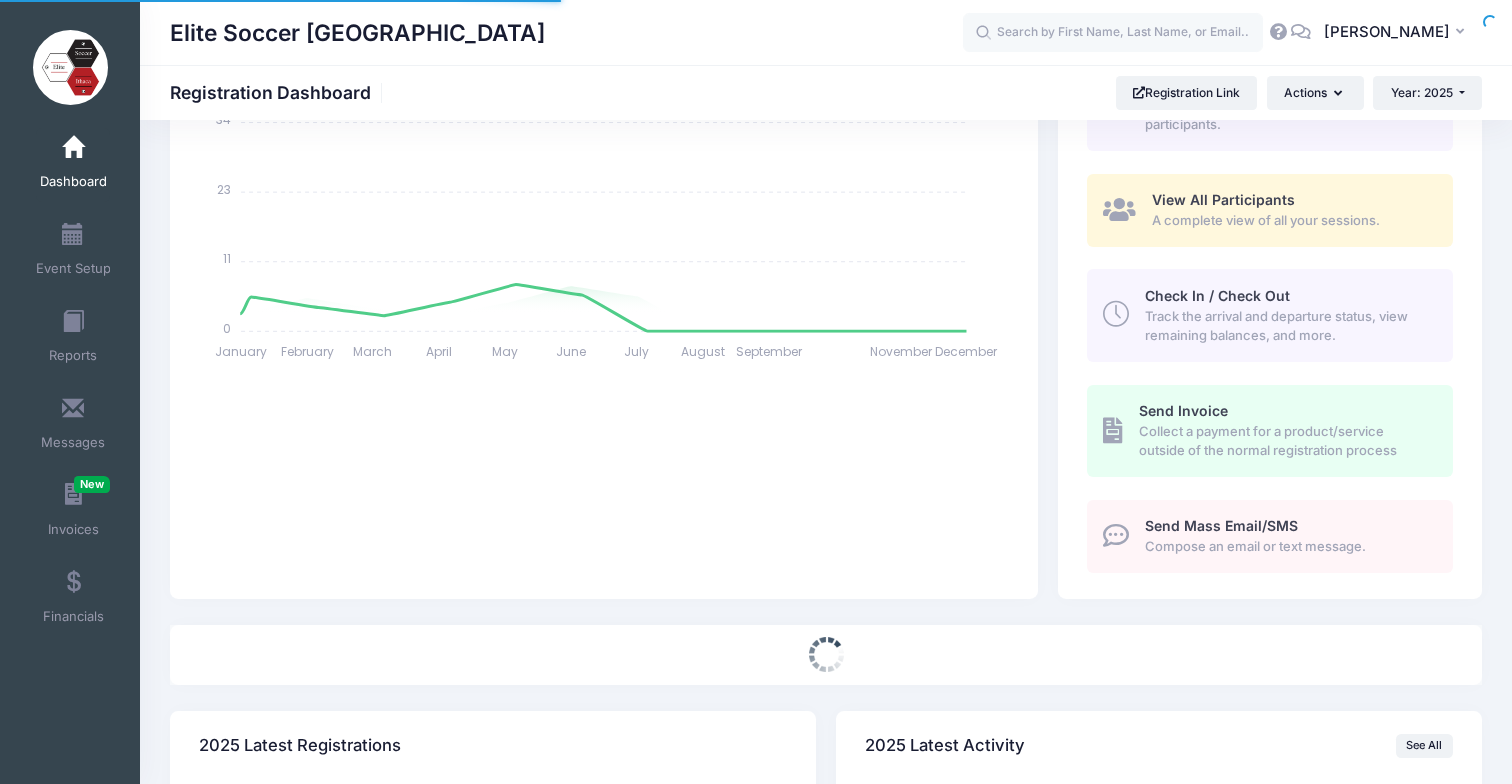 select 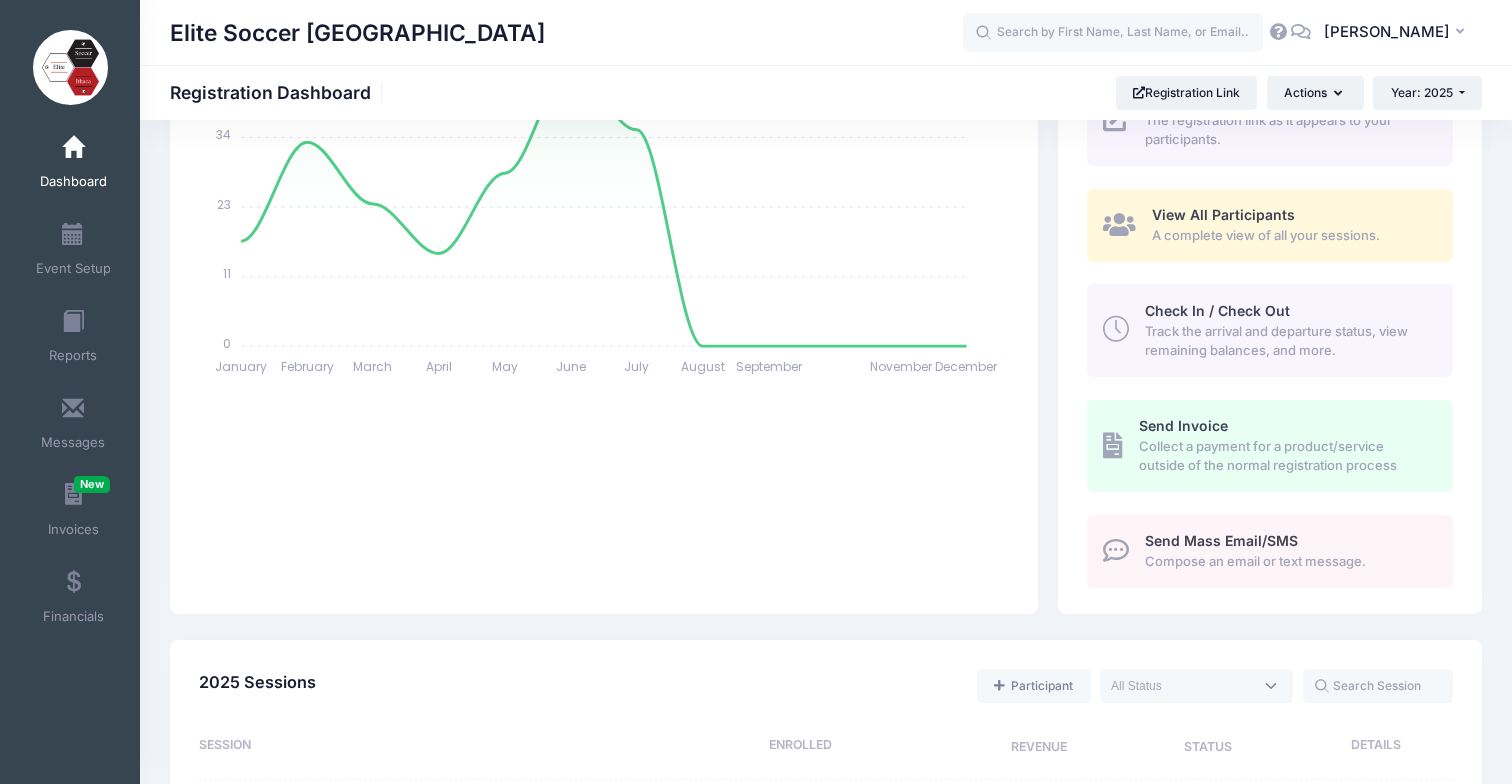 scroll, scrollTop: 0, scrollLeft: 0, axis: both 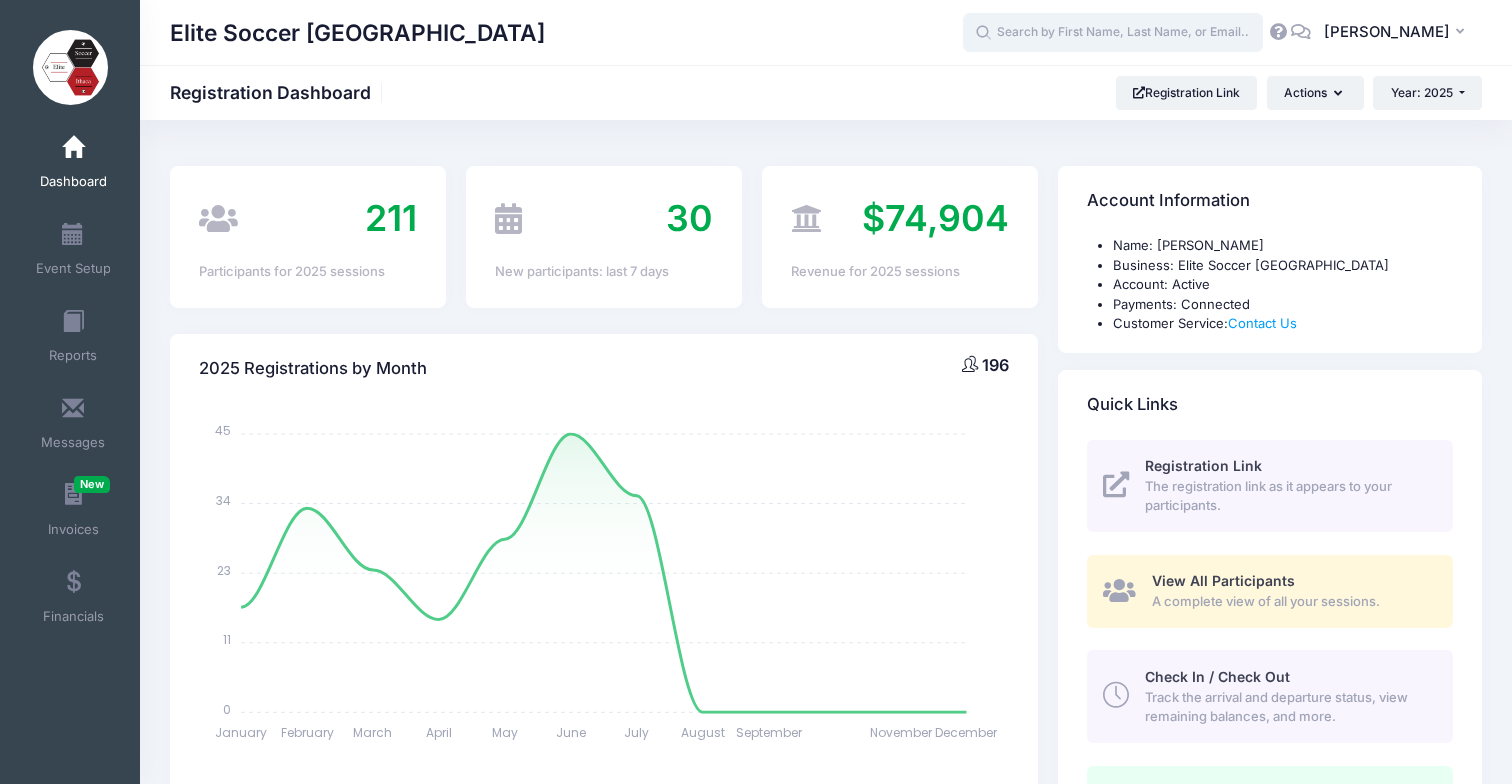 click at bounding box center (1113, 33) 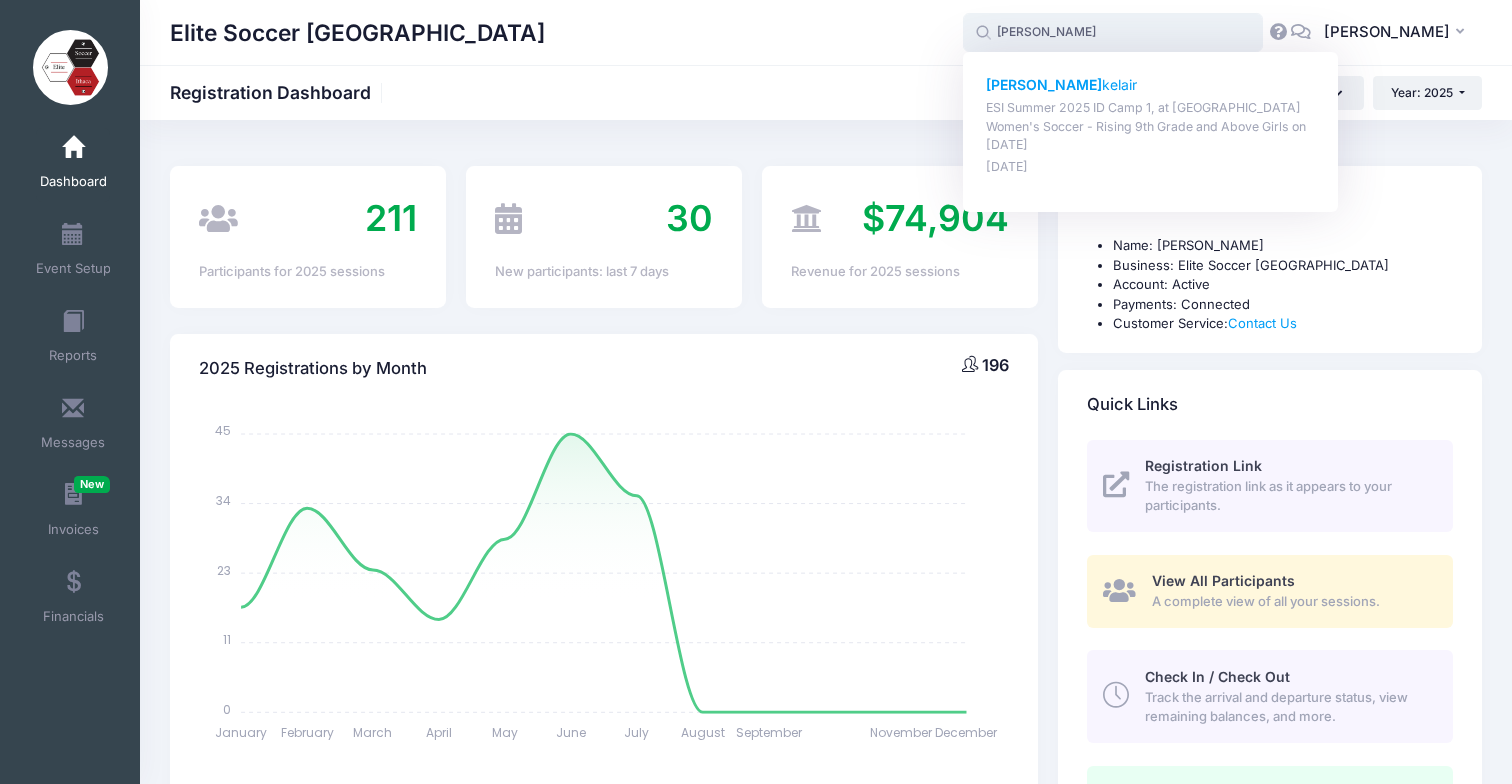 click on "Olivia Cri" 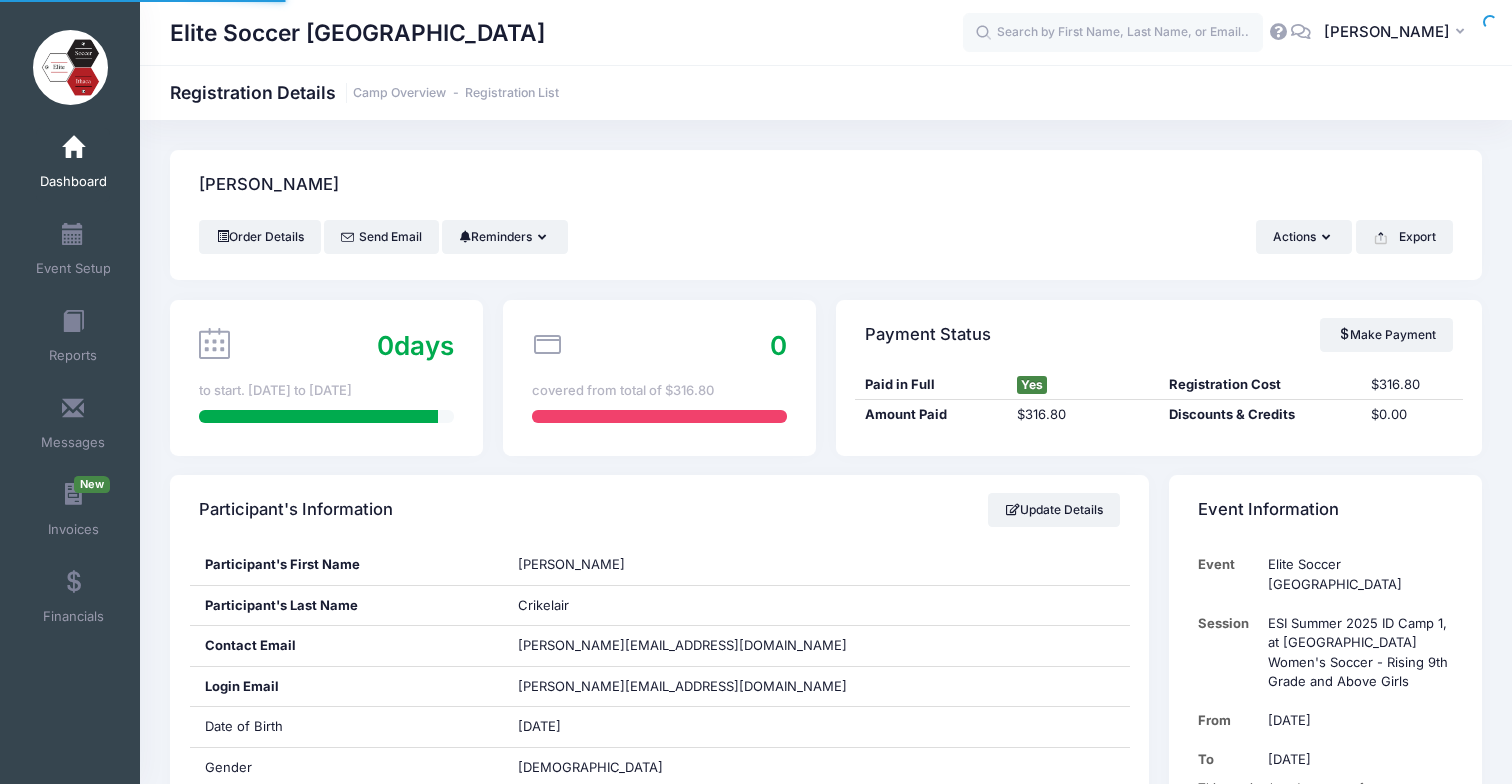 scroll, scrollTop: 0, scrollLeft: 0, axis: both 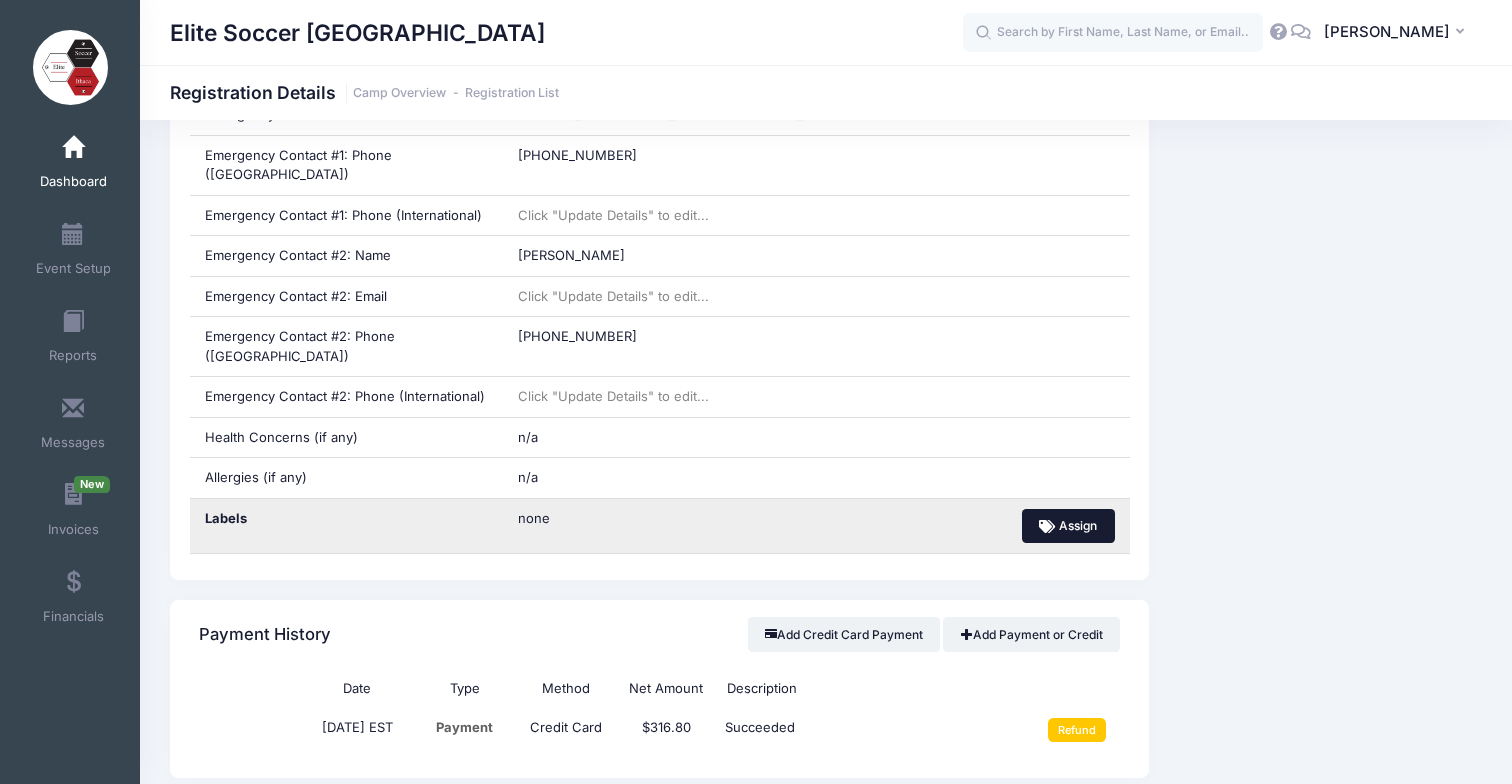 click on "Assign" at bounding box center [1068, 526] 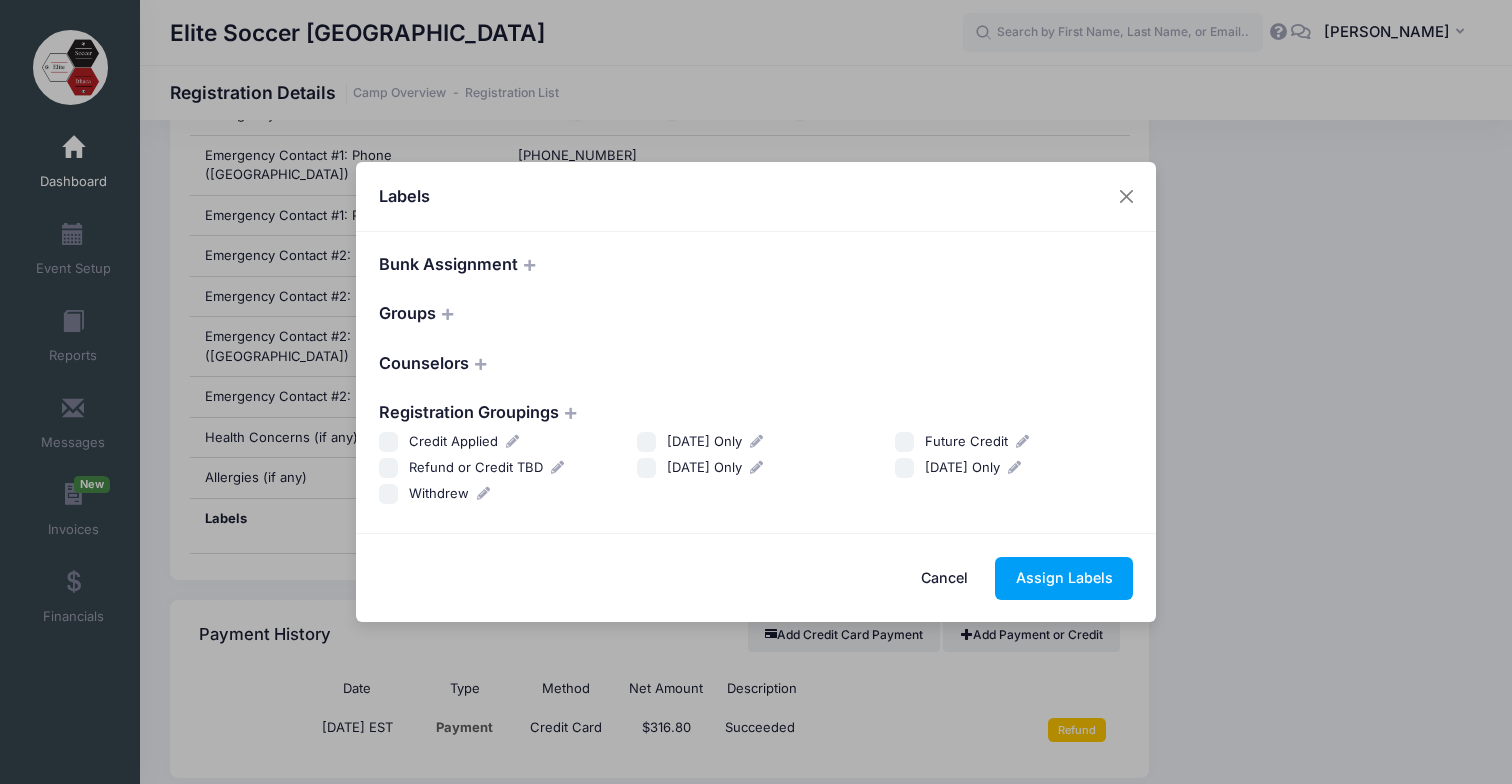 click on "Withdrew" at bounding box center [389, 494] 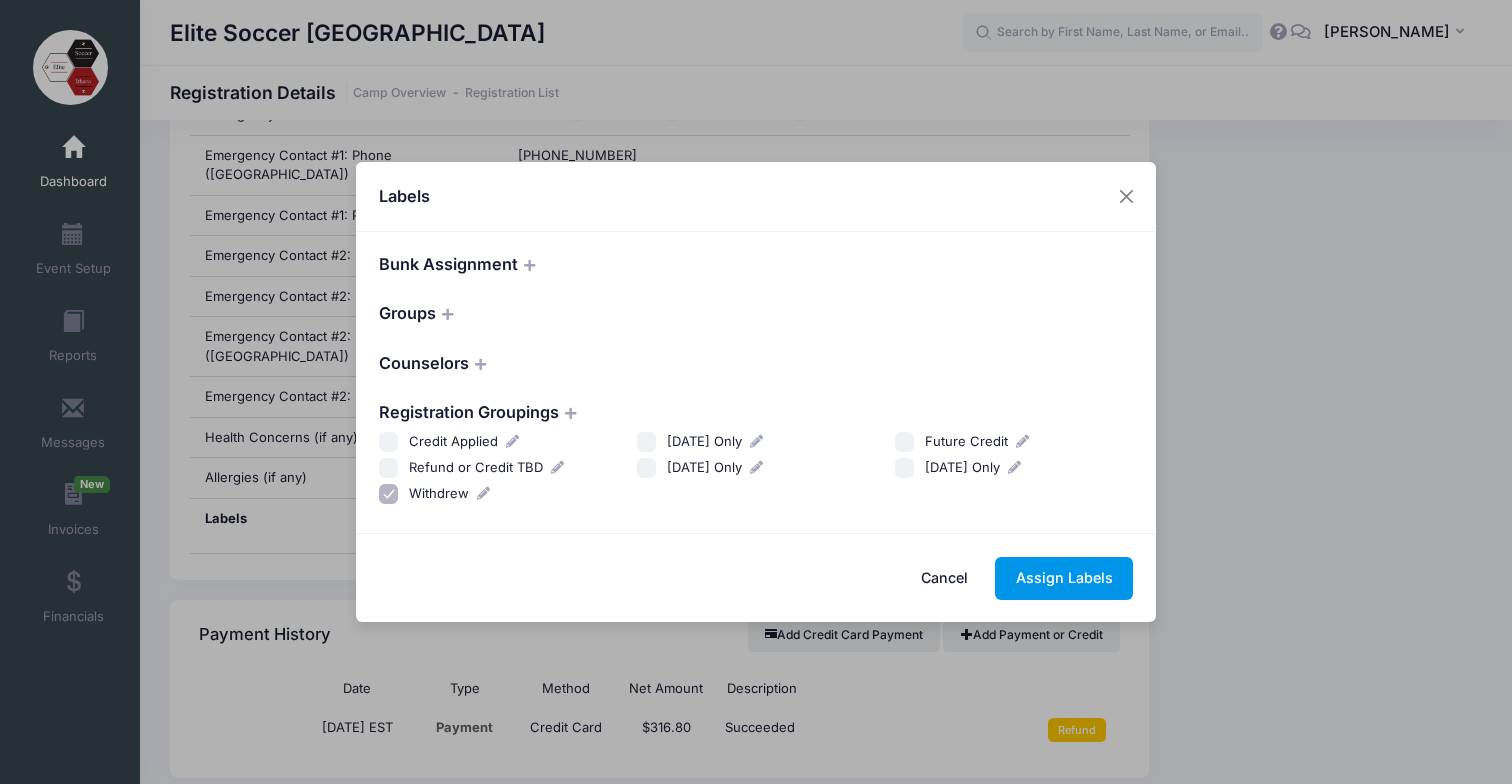 click on "Assign Labels" at bounding box center [1064, 578] 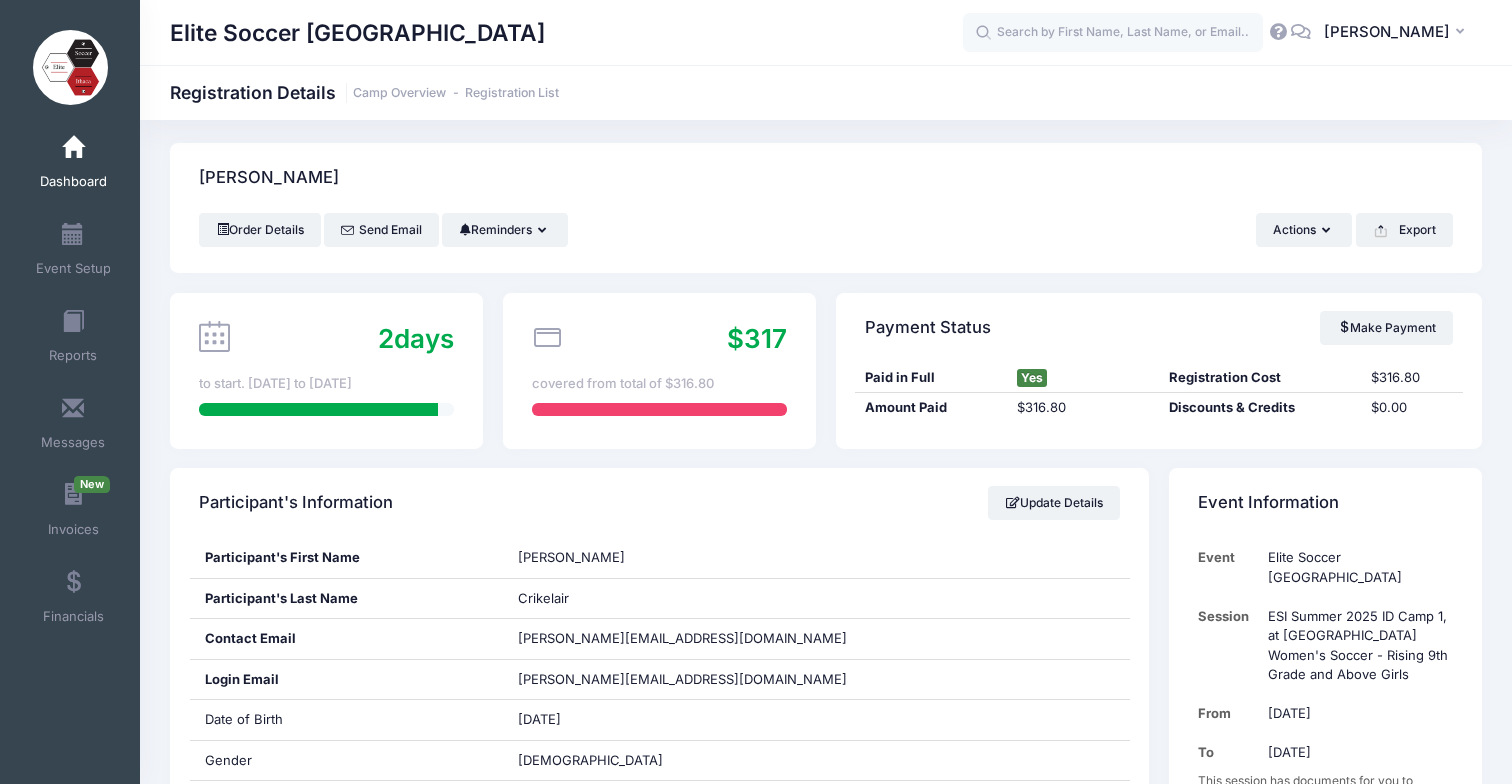 scroll, scrollTop: 0, scrollLeft: 0, axis: both 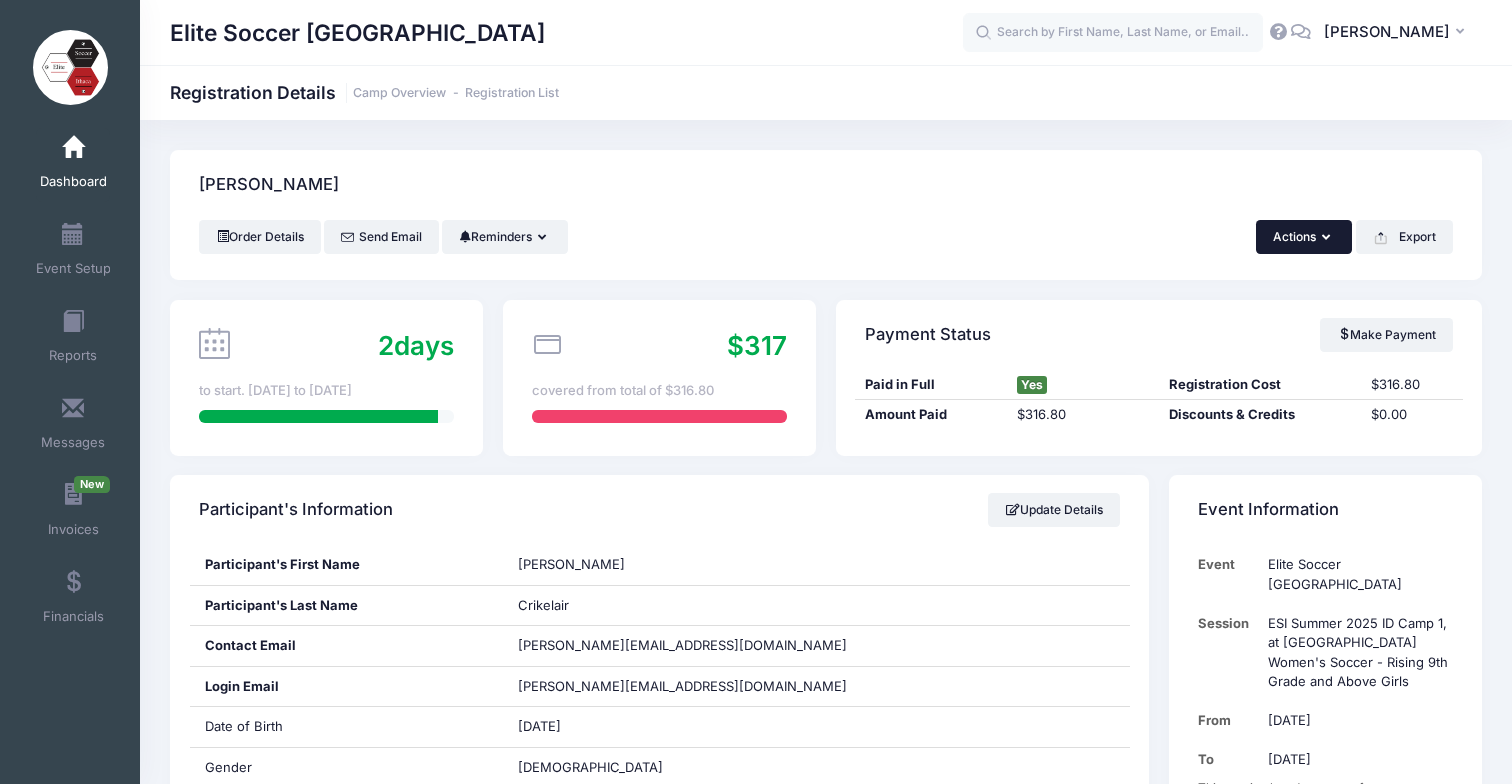 click on "Actions" at bounding box center (1304, 237) 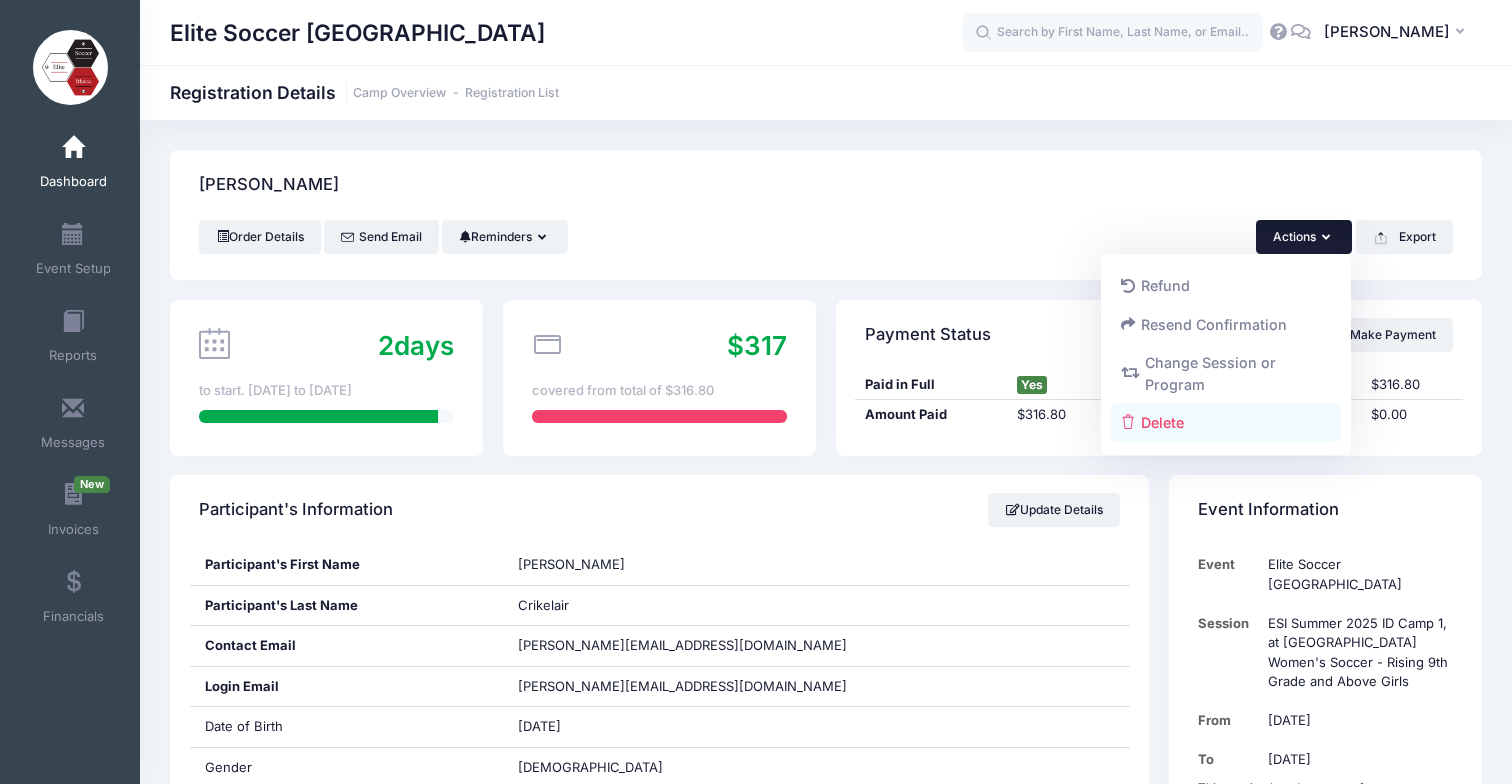 click on "Delete" at bounding box center (1226, 422) 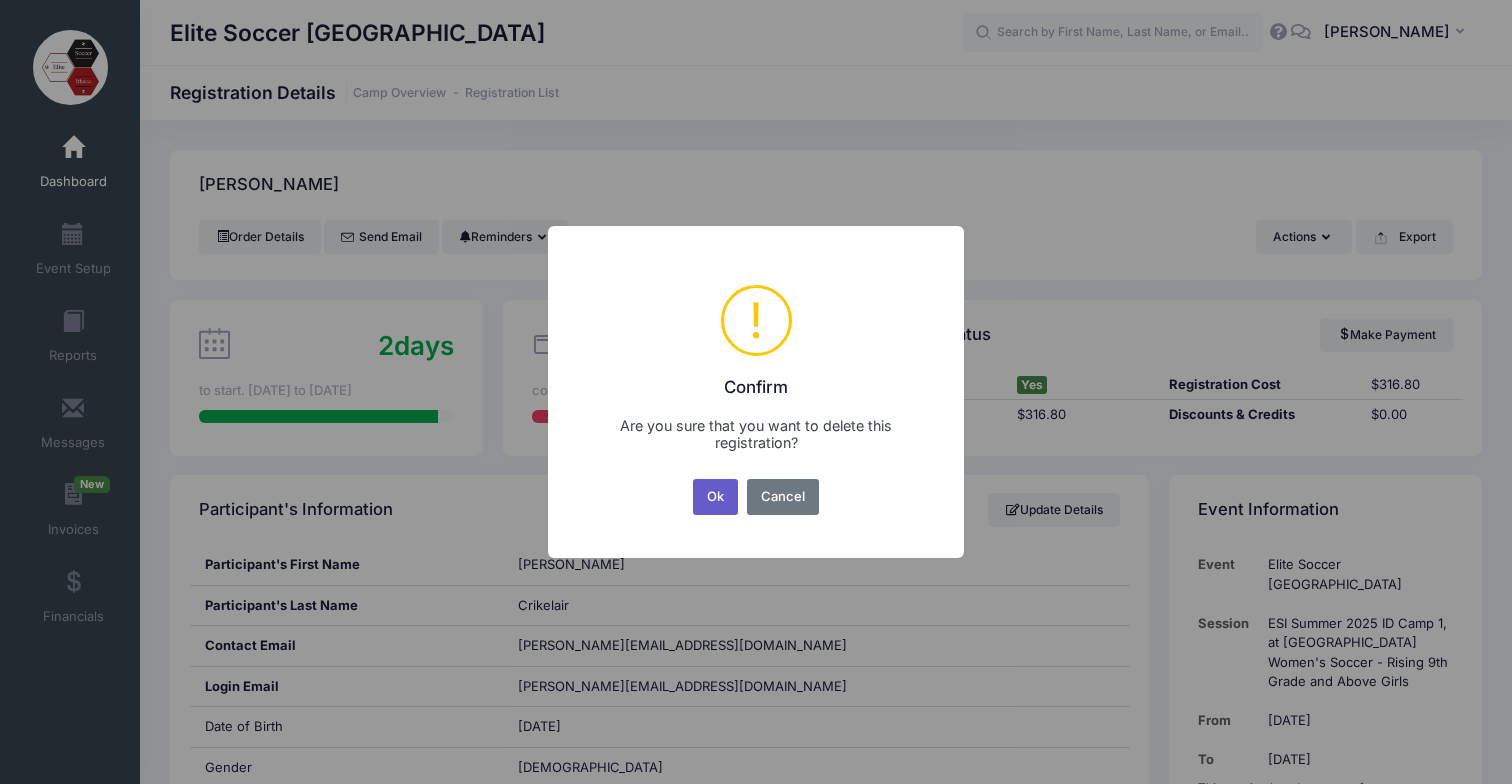 click on "Ok" at bounding box center [716, 497] 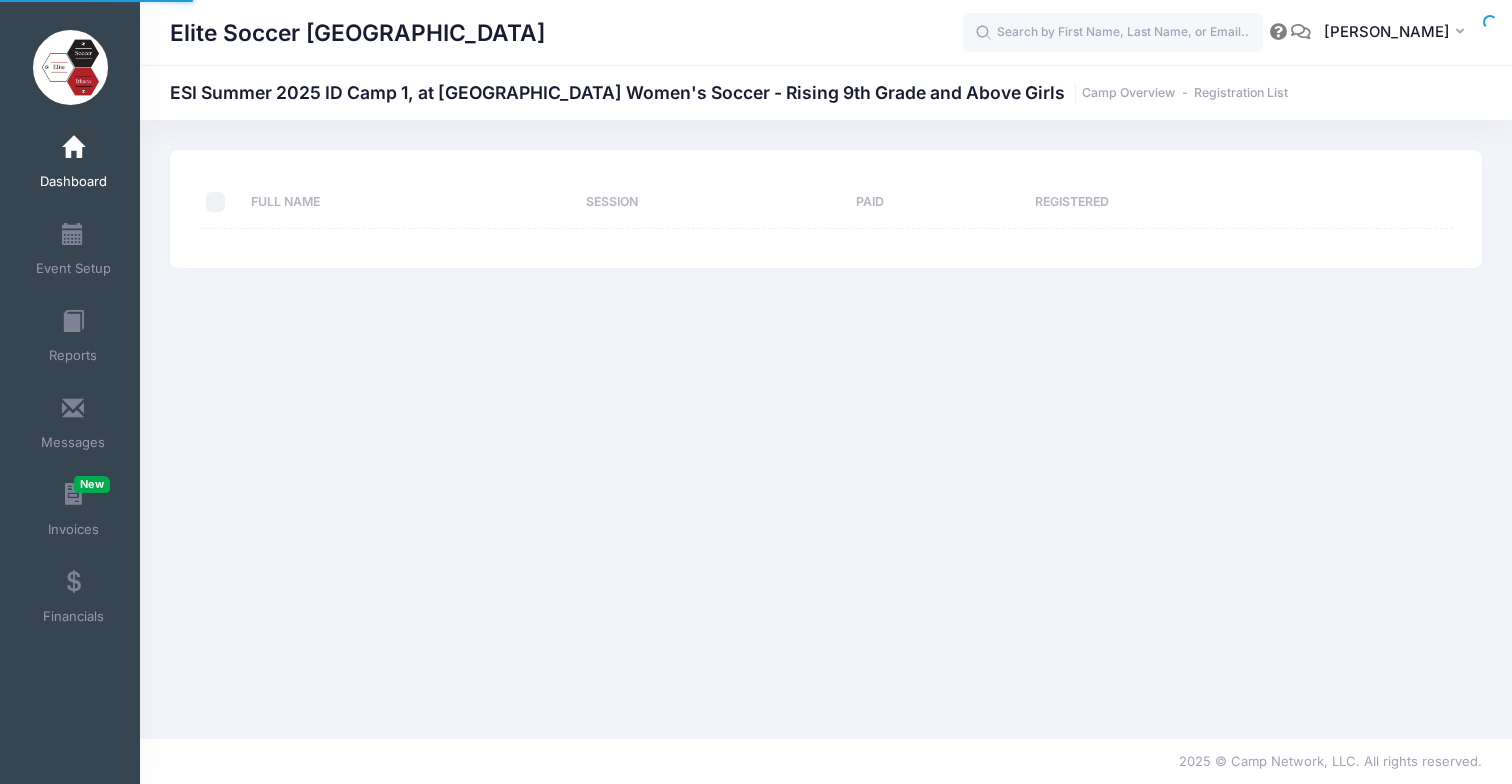 scroll, scrollTop: 0, scrollLeft: 0, axis: both 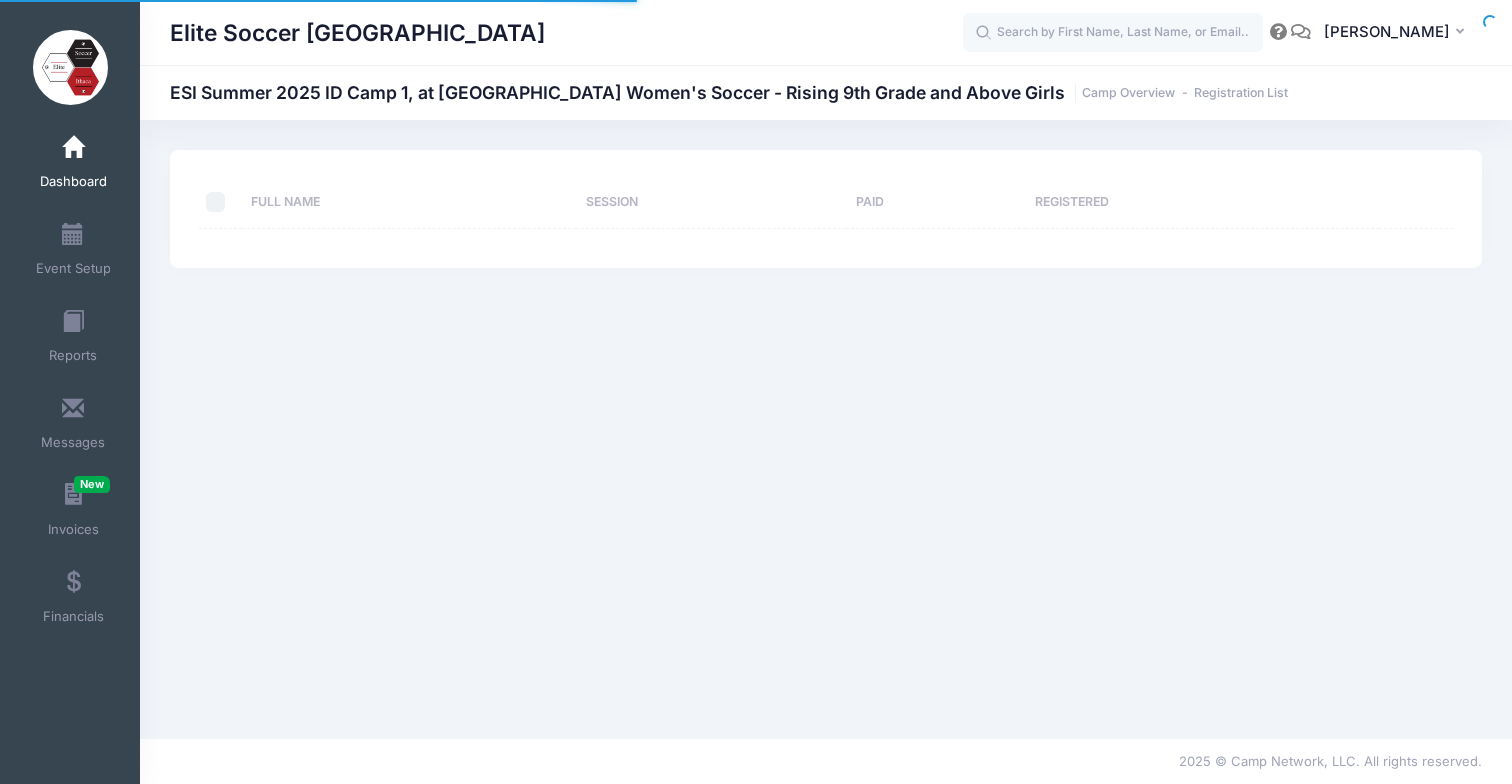 select on "10" 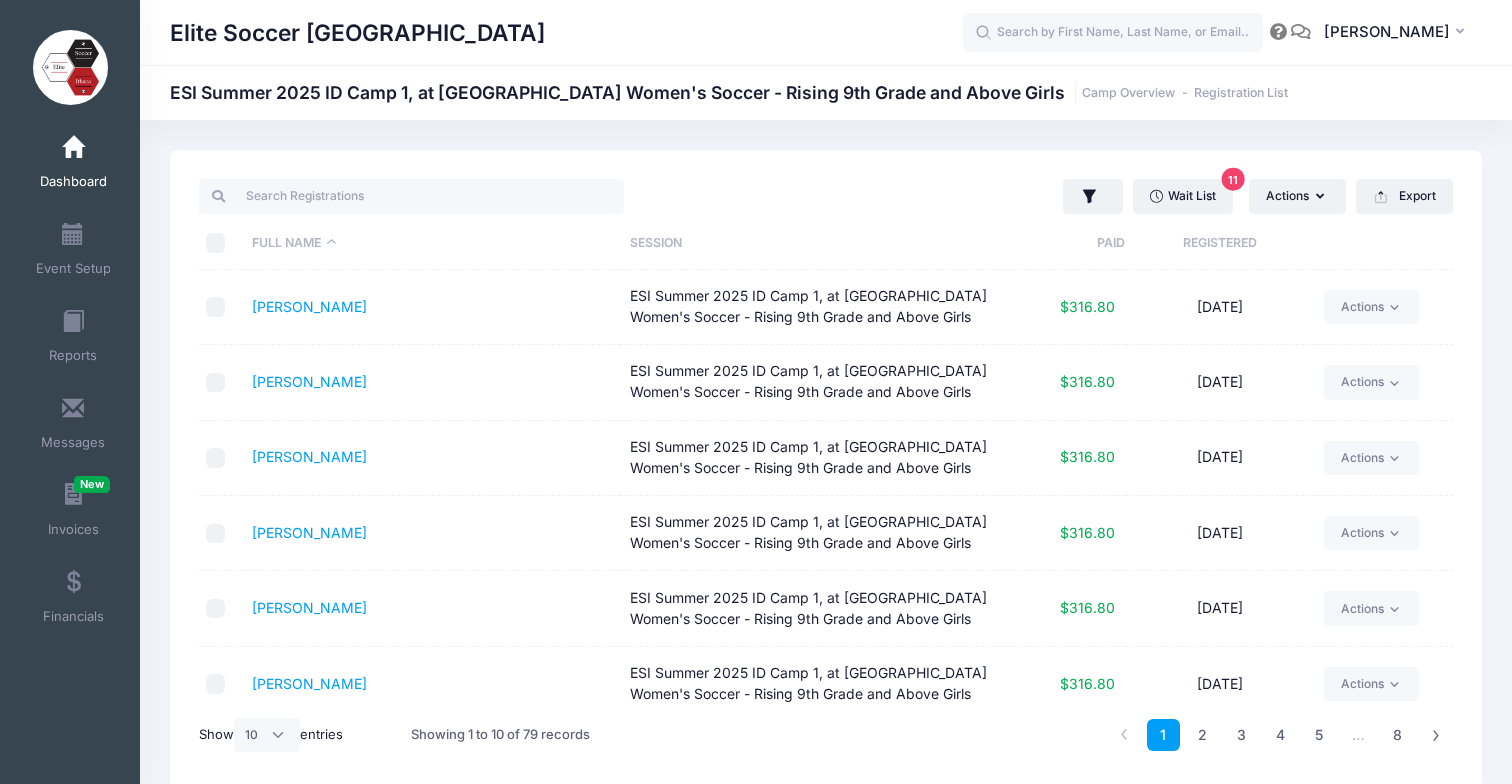 click at bounding box center (73, 148) 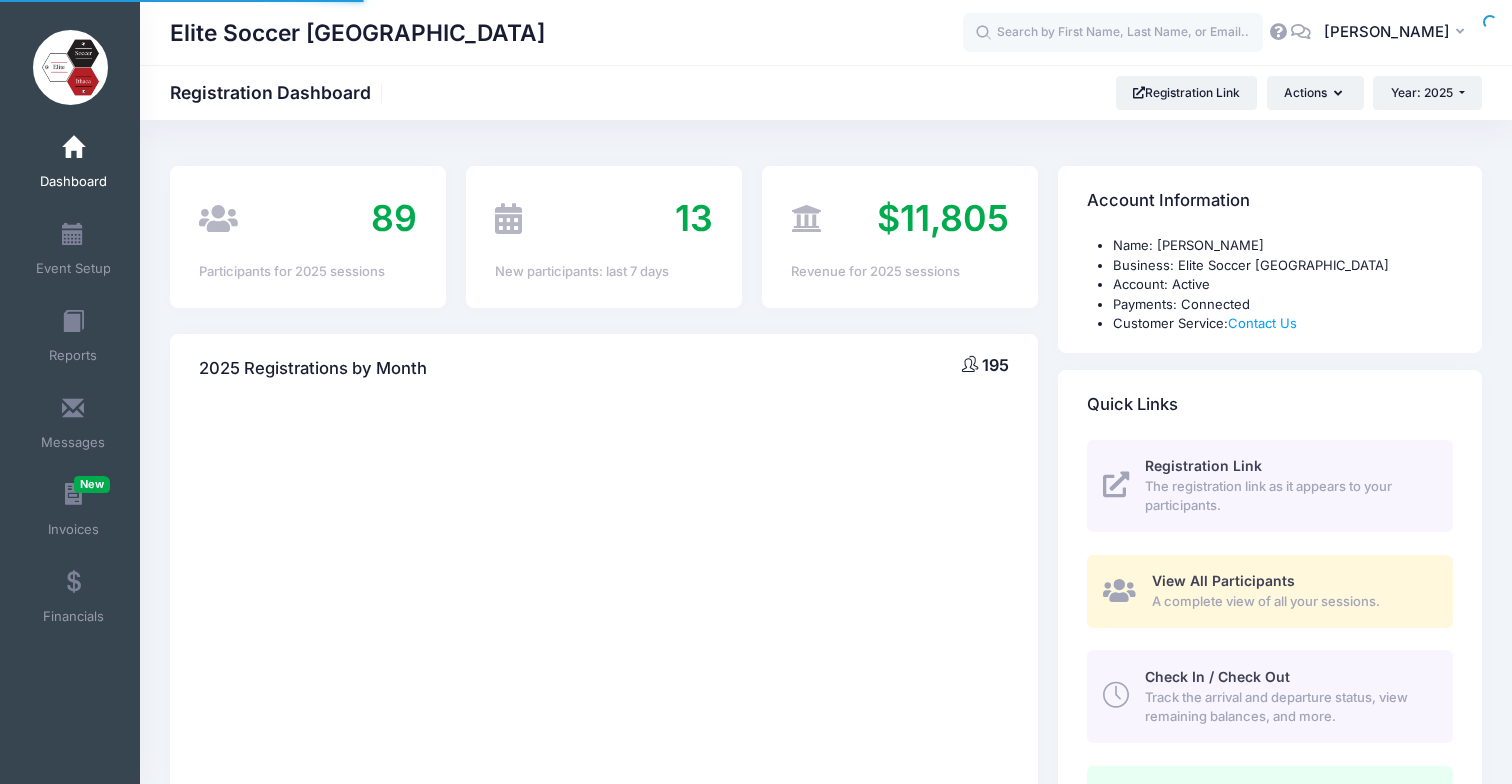 scroll, scrollTop: 0, scrollLeft: 0, axis: both 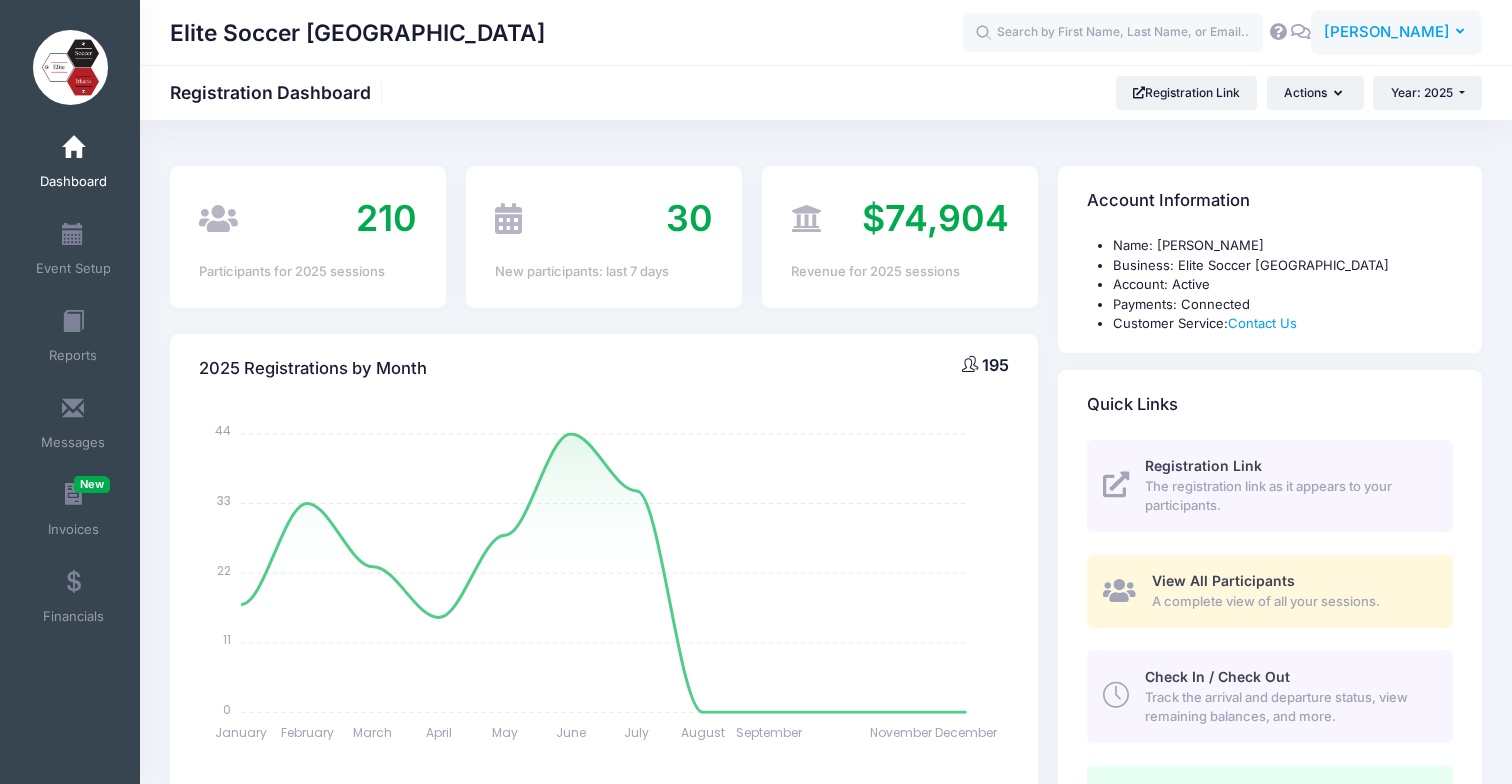 click on "RF [PERSON_NAME]" at bounding box center (1396, 33) 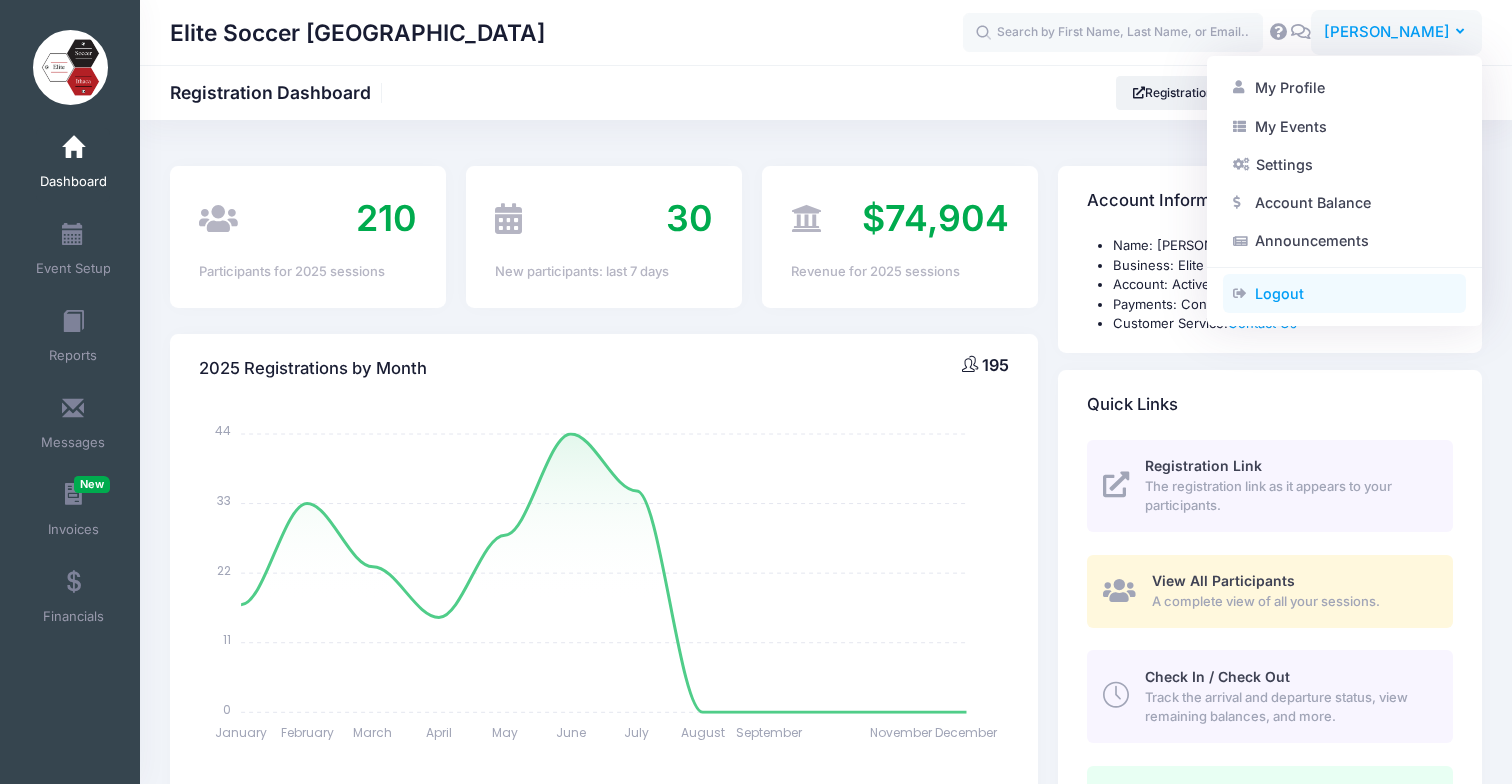 click on "Logout" at bounding box center [1344, 294] 